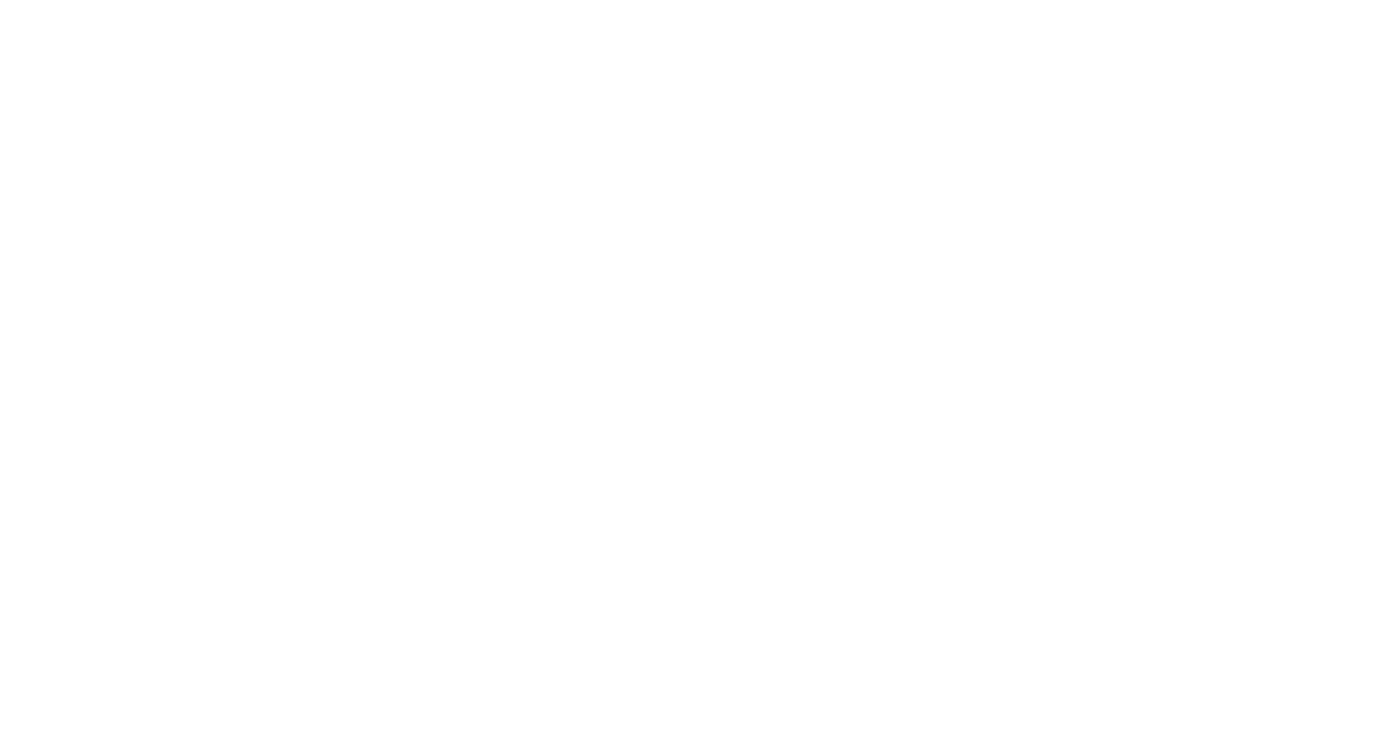 scroll, scrollTop: 0, scrollLeft: 0, axis: both 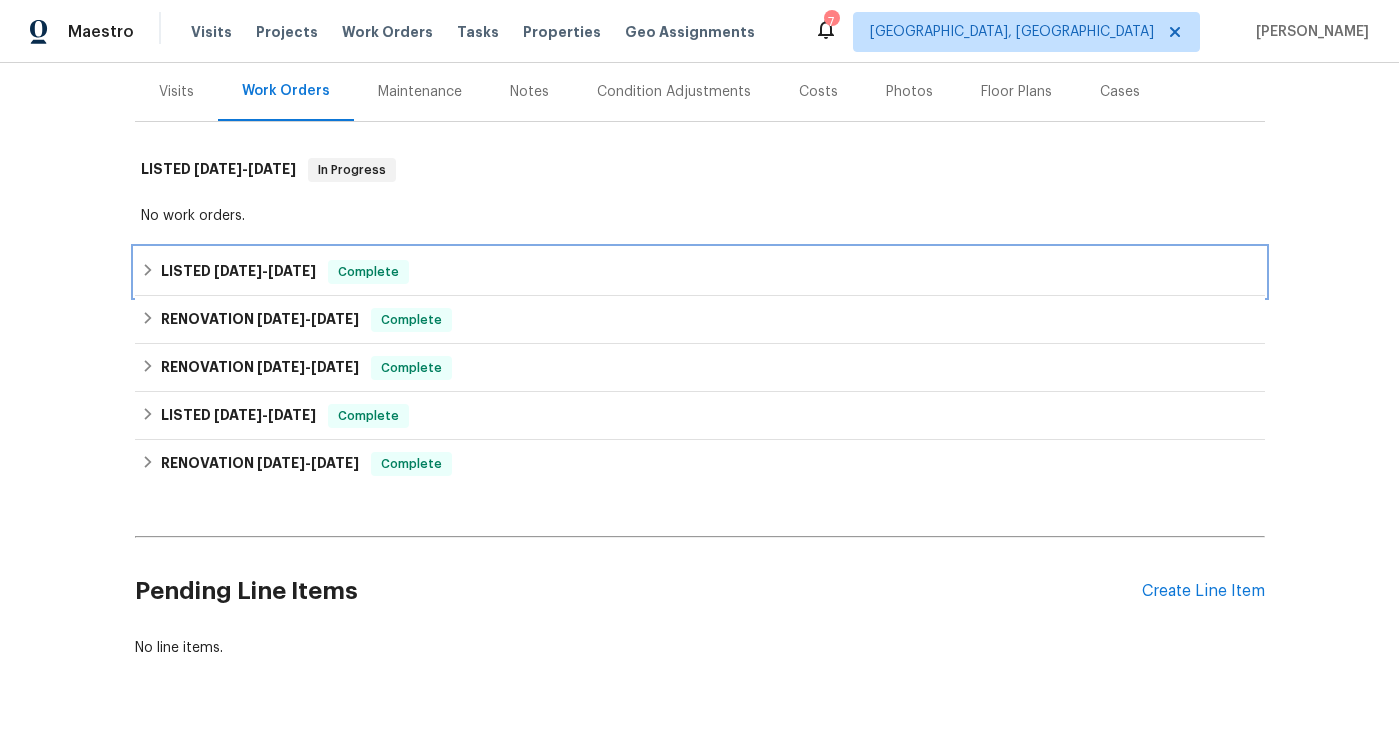 click on "LISTED   [DATE]  -  [DATE] Complete" at bounding box center [700, 272] 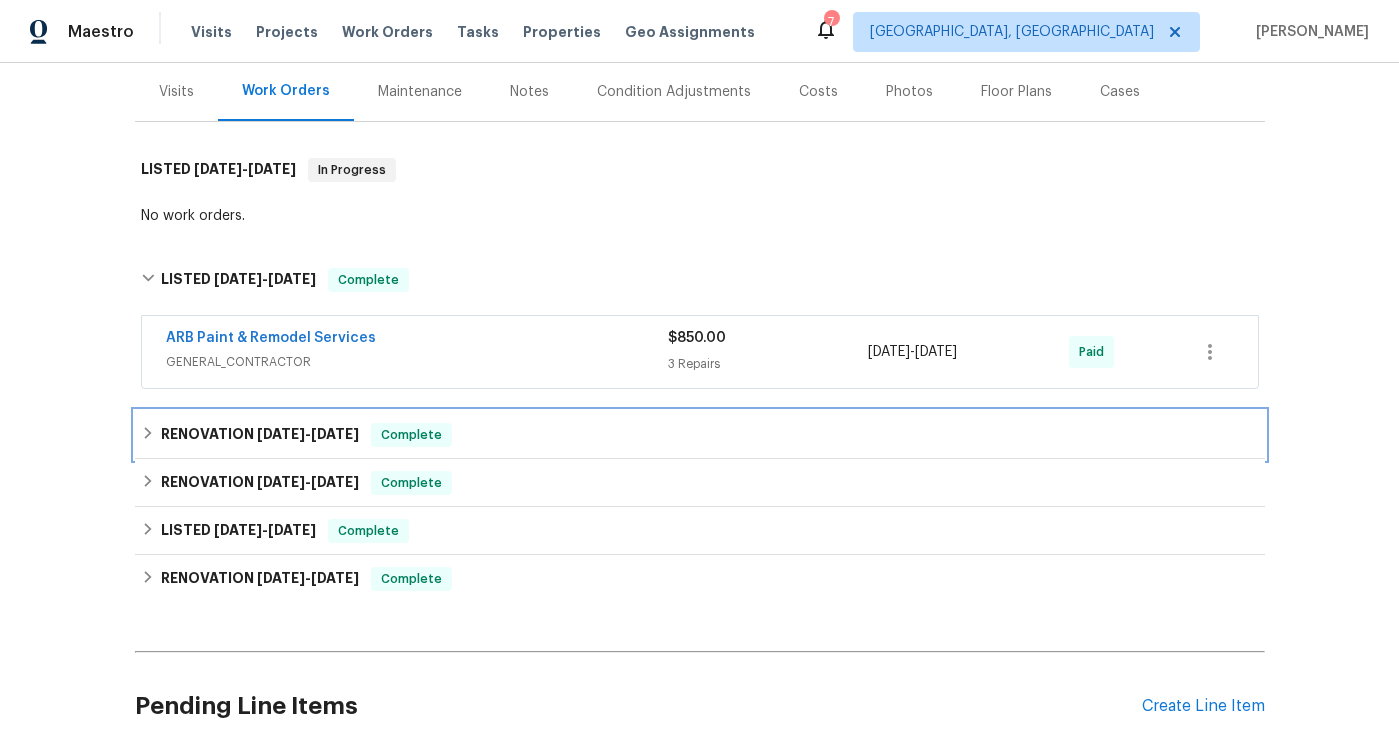 click 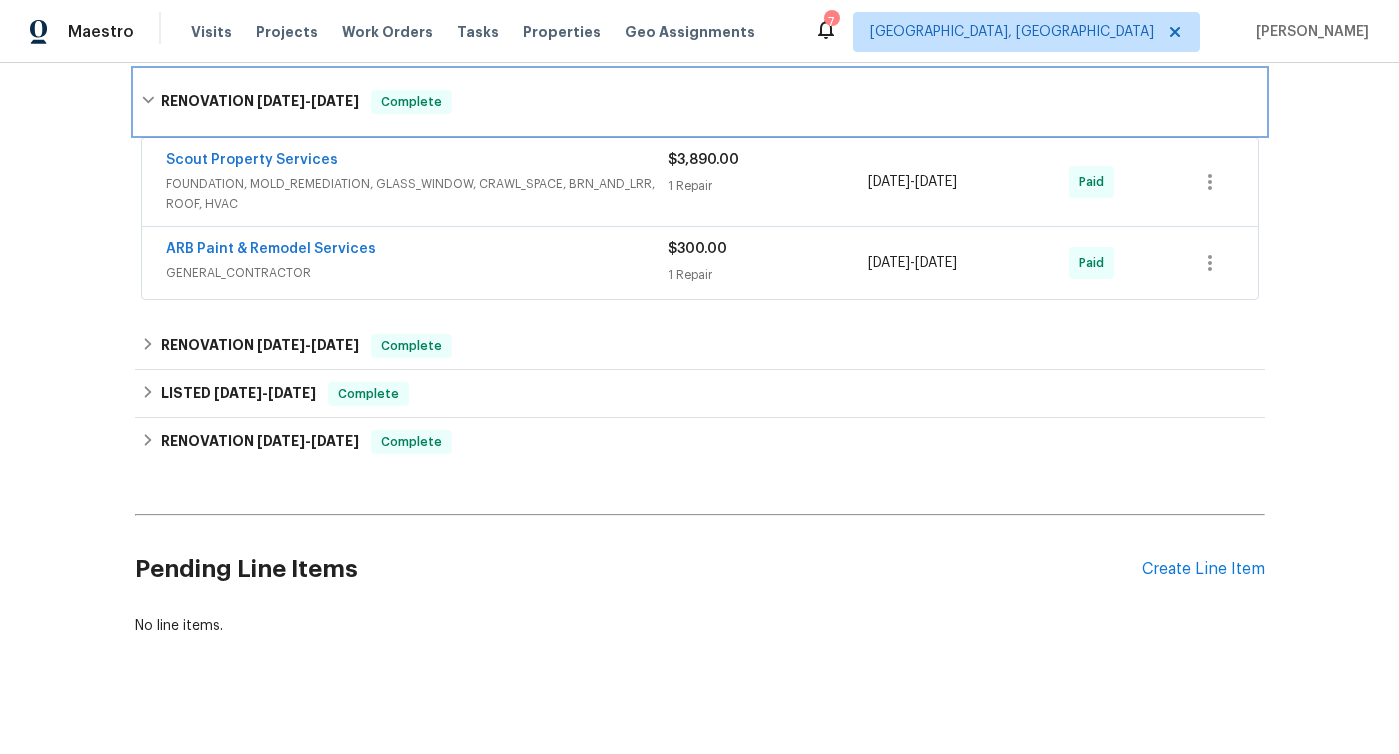 scroll, scrollTop: 588, scrollLeft: 0, axis: vertical 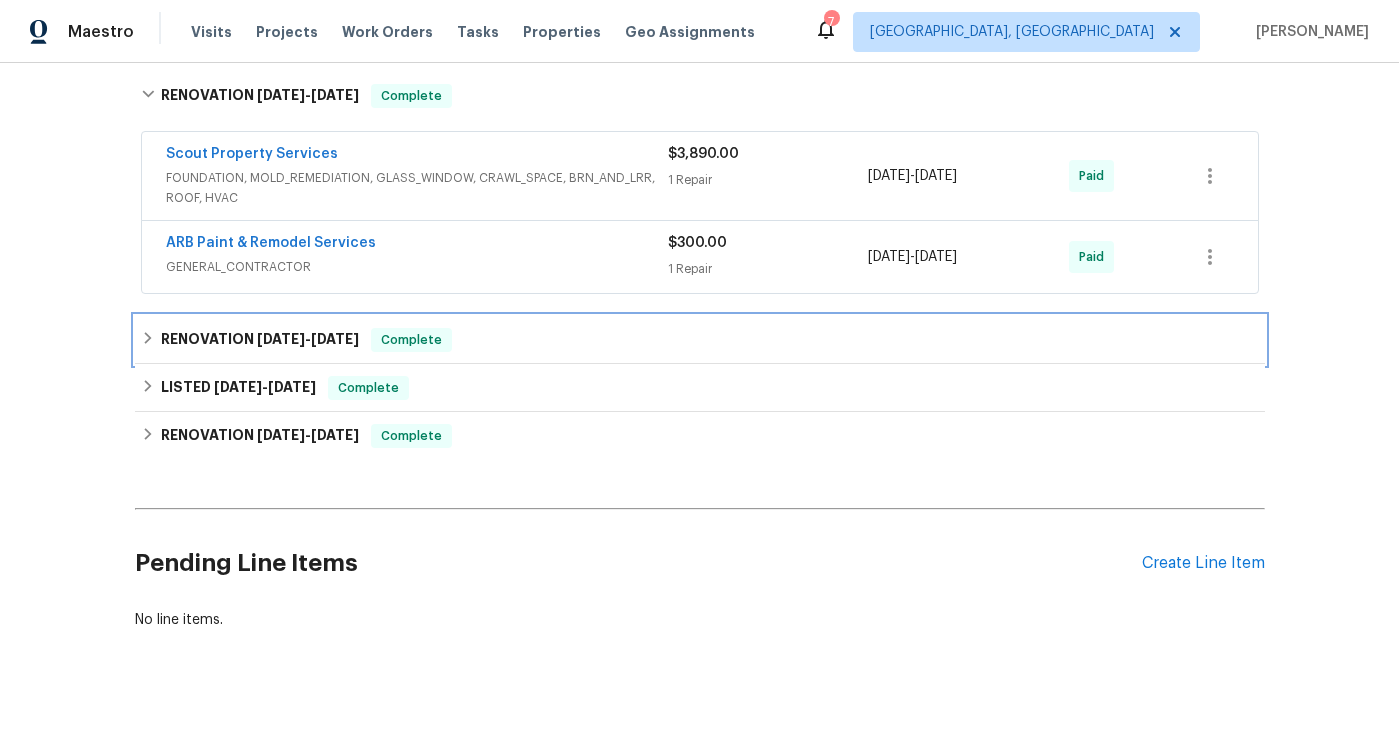 click 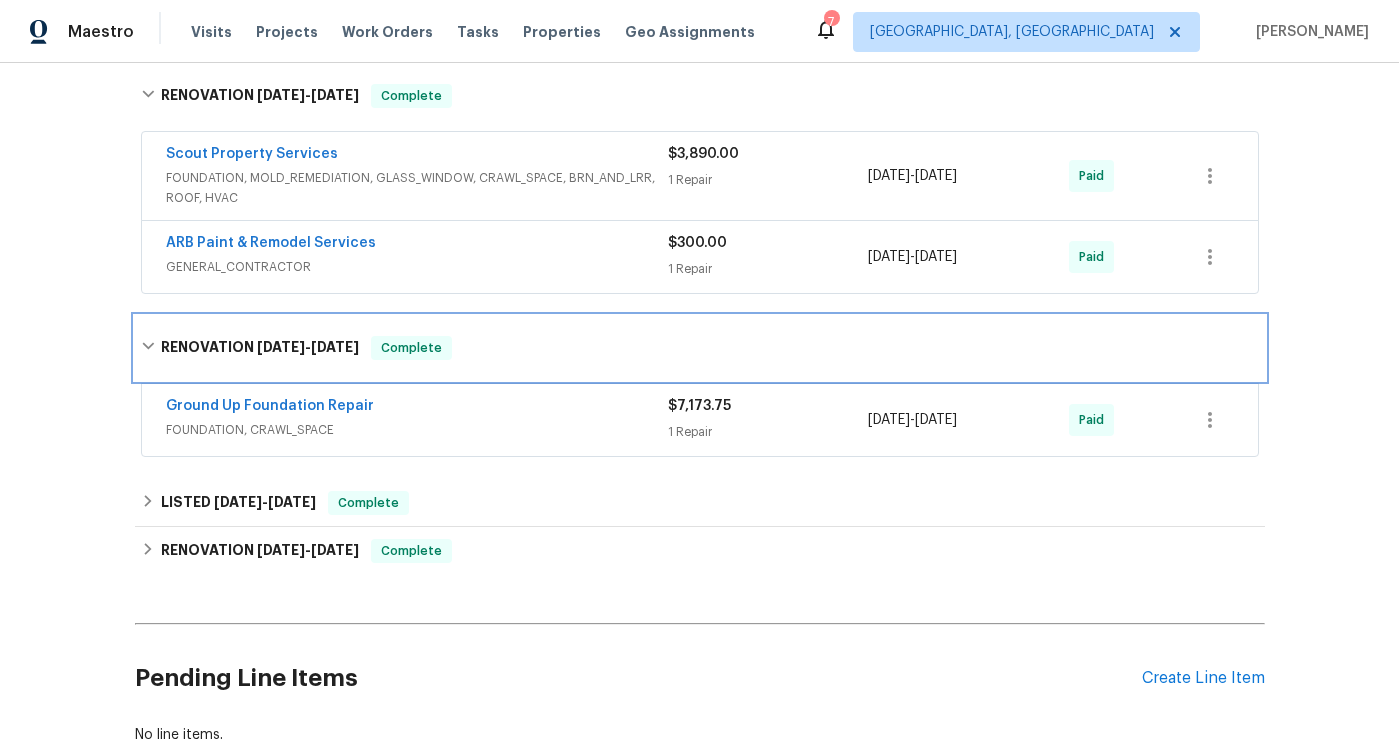 scroll, scrollTop: 715, scrollLeft: 0, axis: vertical 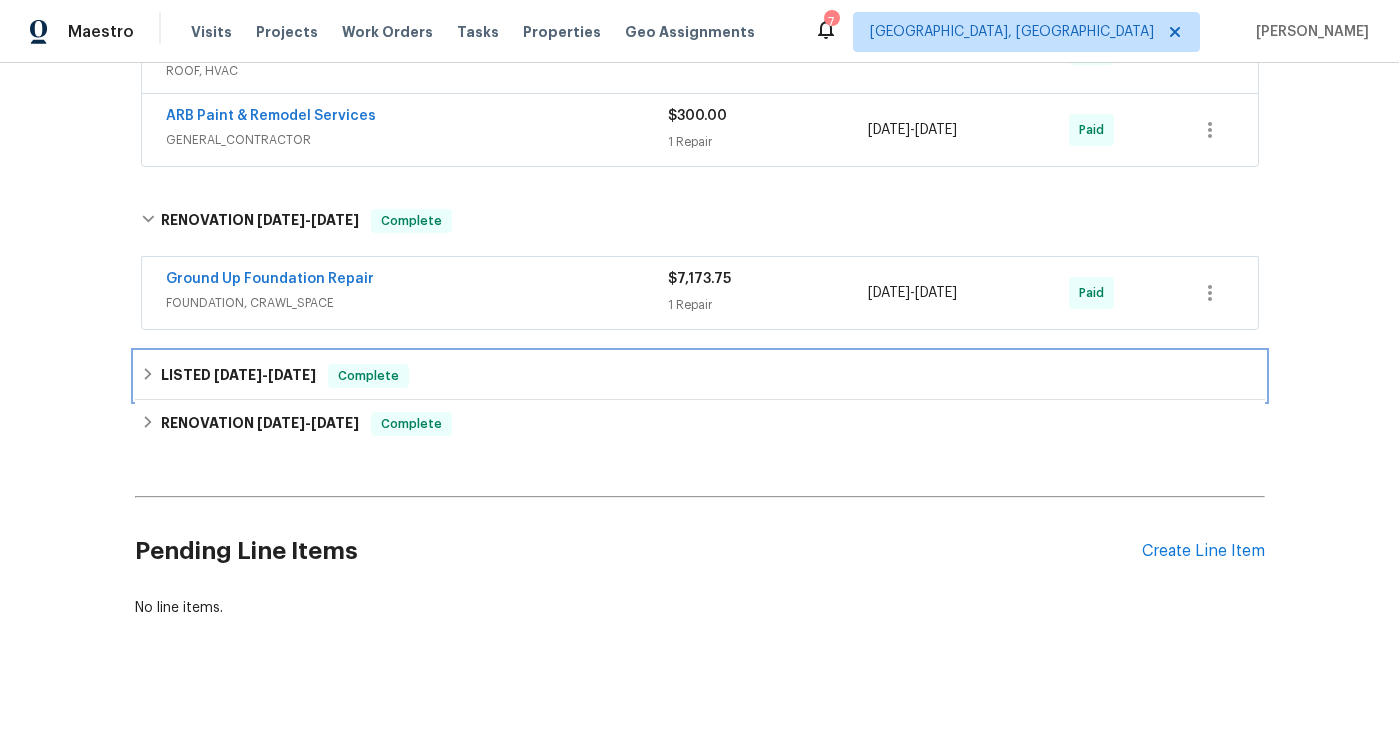 click 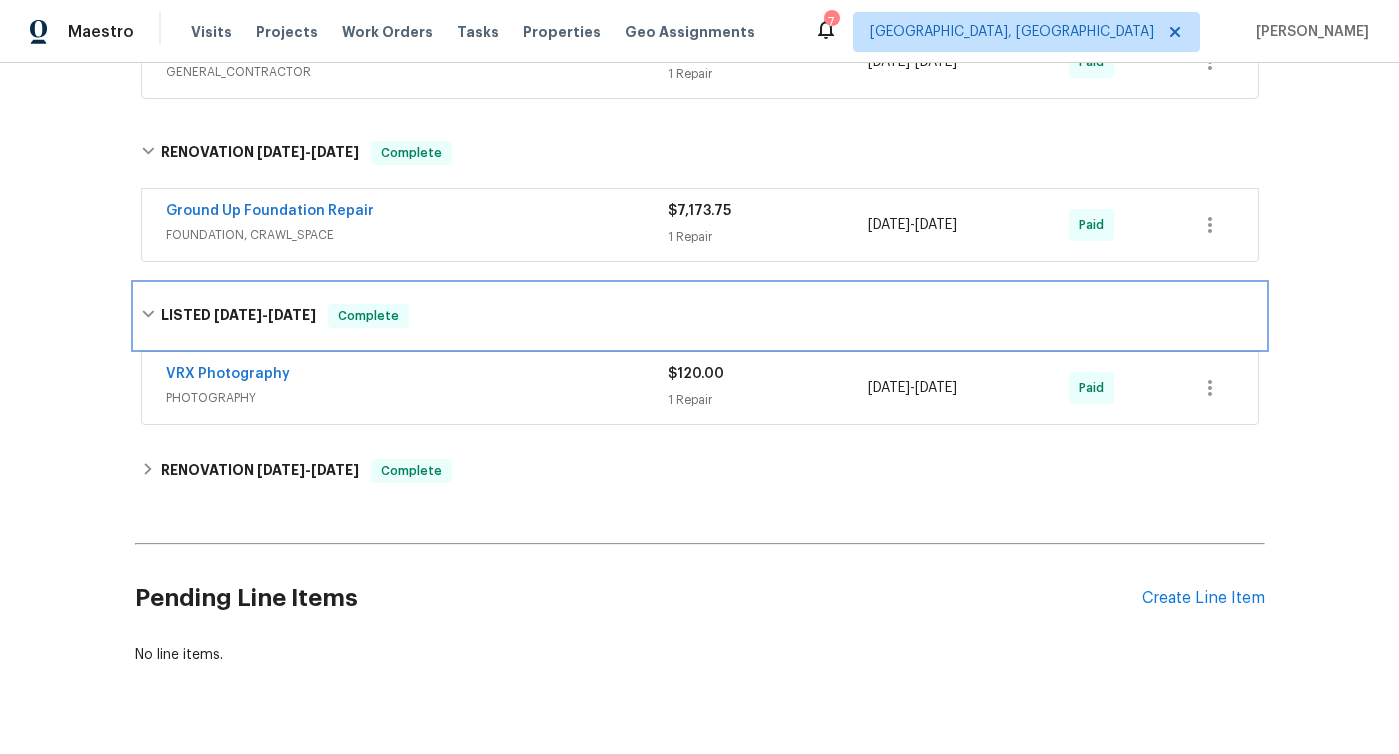 scroll, scrollTop: 830, scrollLeft: 0, axis: vertical 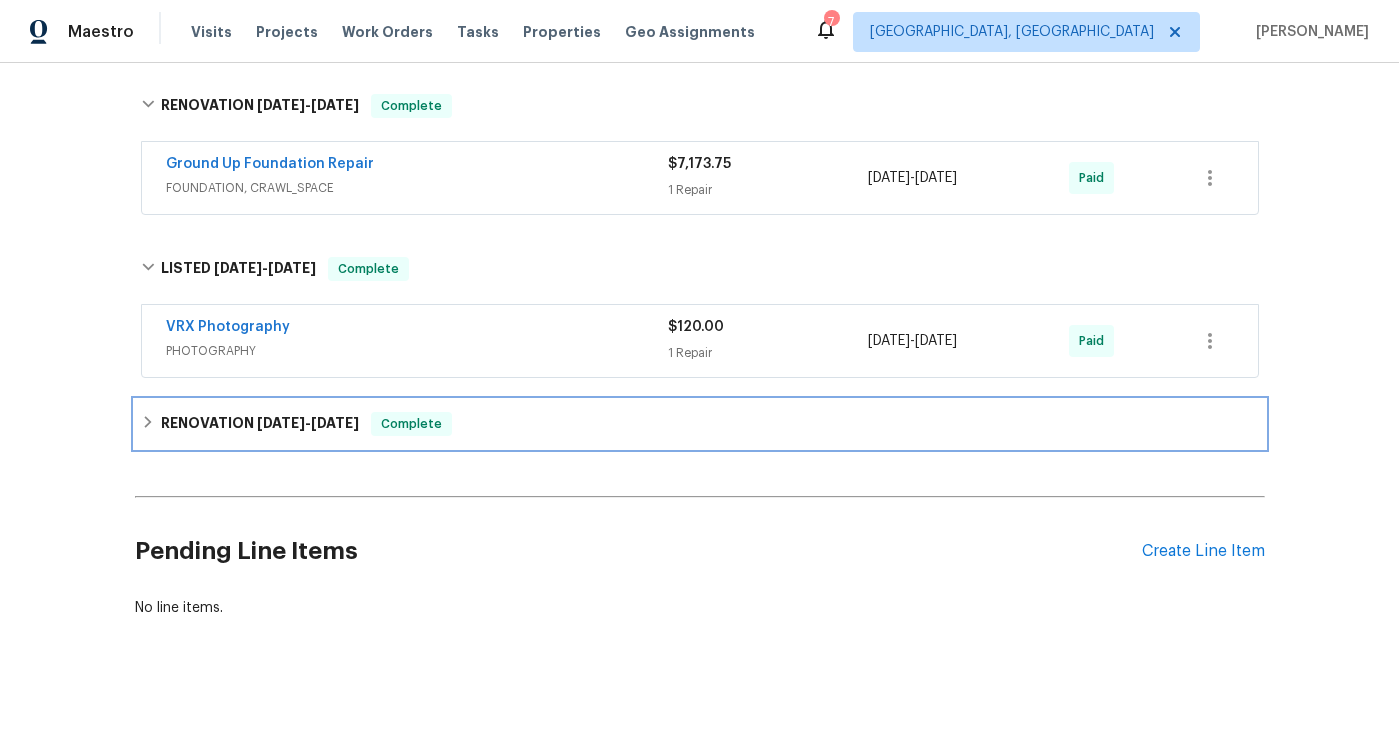 click 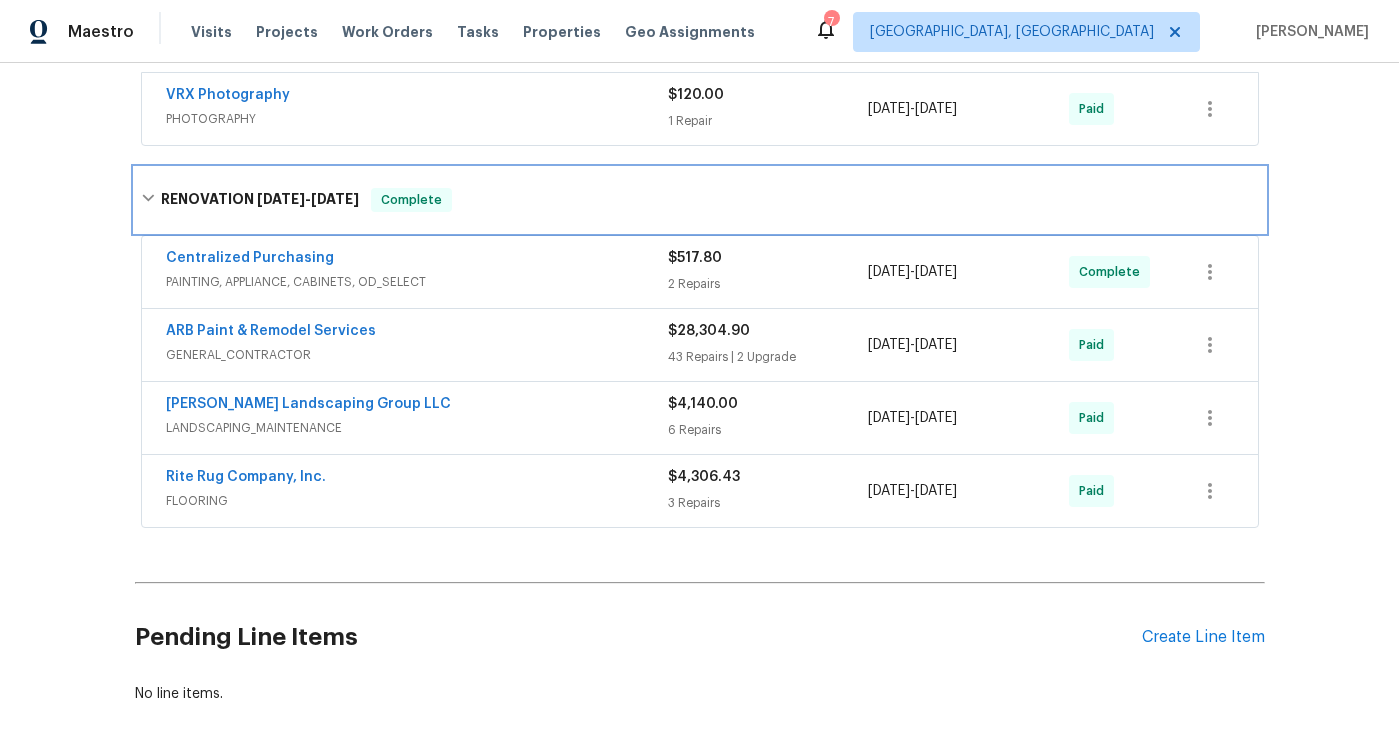 scroll, scrollTop: 1079, scrollLeft: 0, axis: vertical 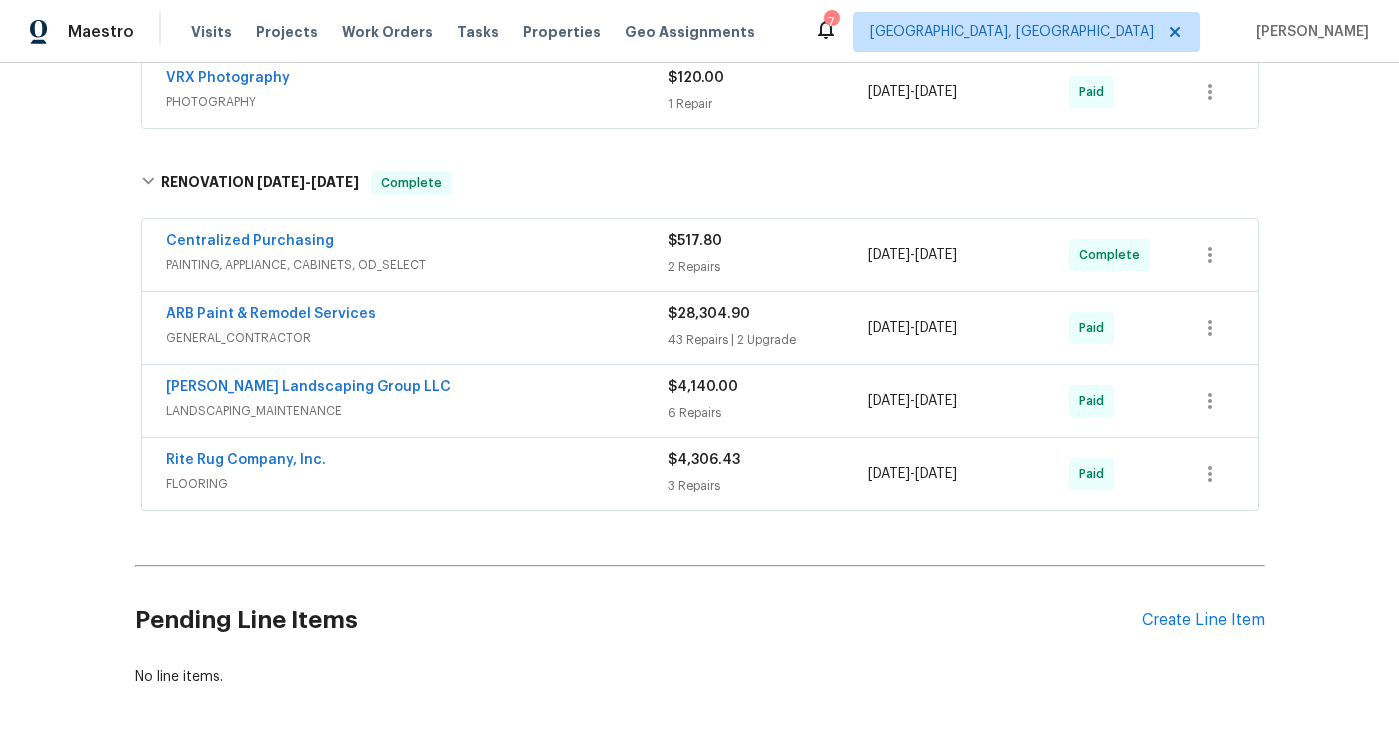 click on "$28,304.90" at bounding box center (709, 314) 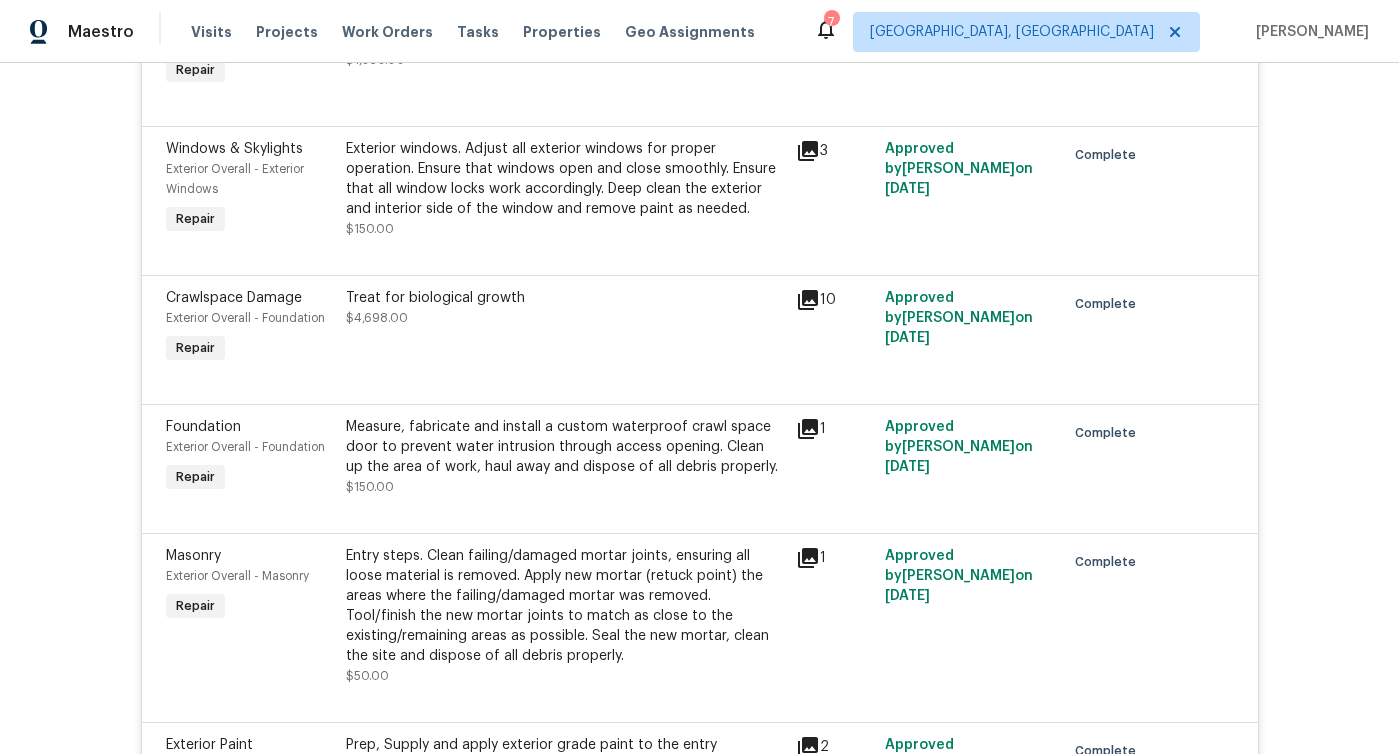 scroll, scrollTop: 4075, scrollLeft: 0, axis: vertical 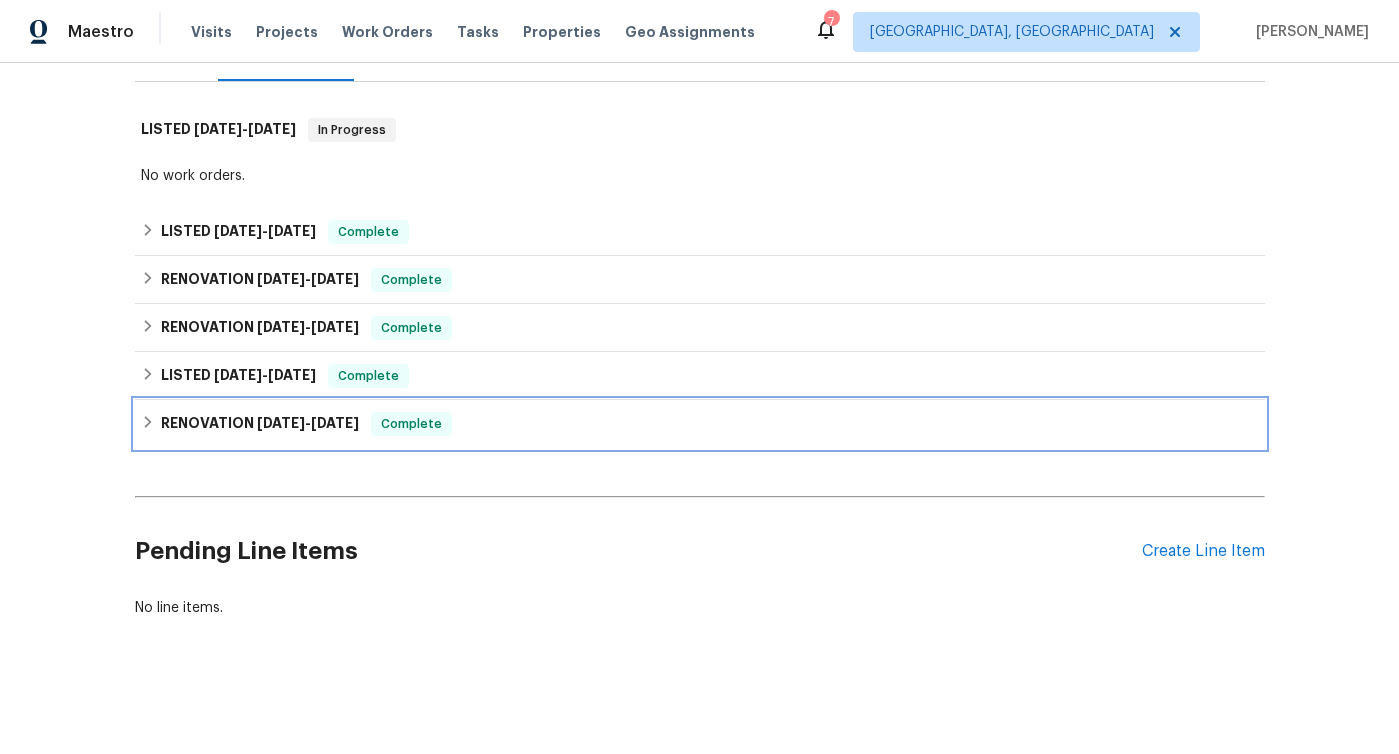 click 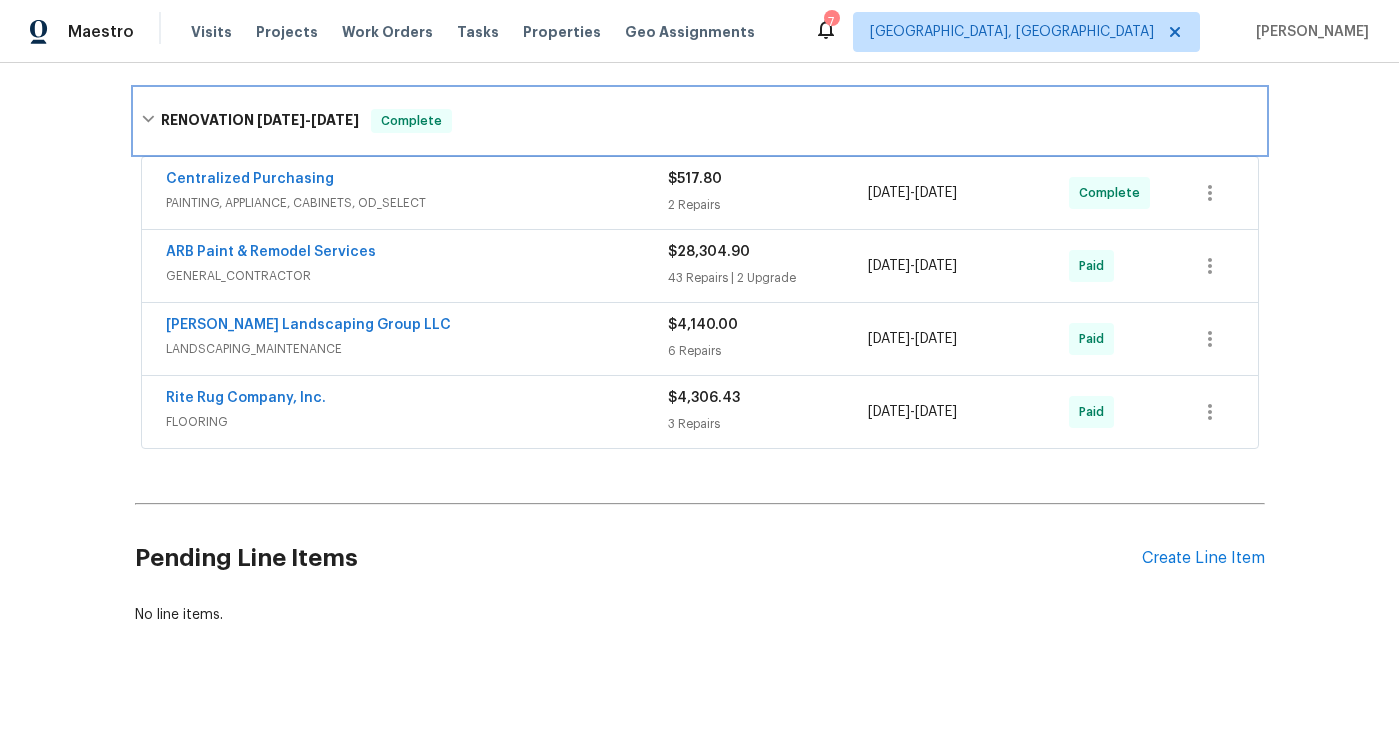 scroll, scrollTop: 615, scrollLeft: 0, axis: vertical 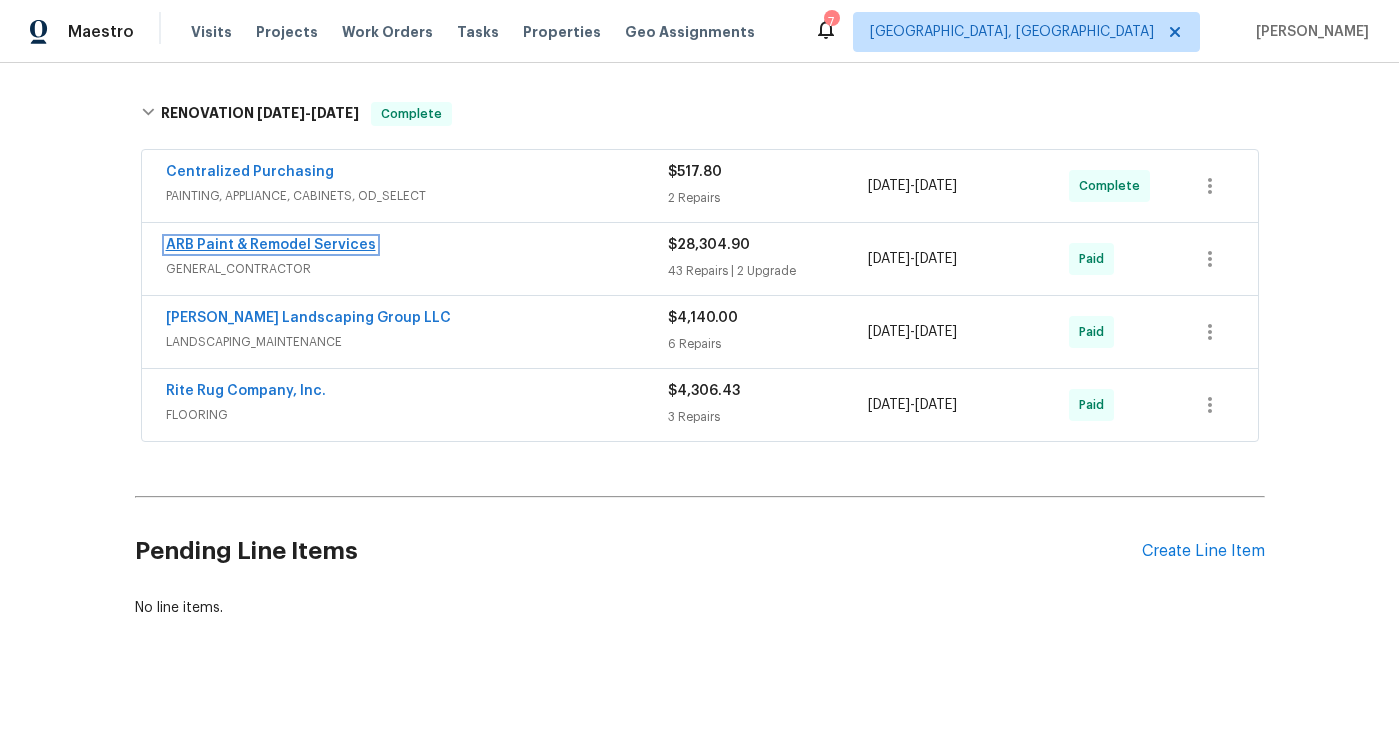 click on "ARB Paint & Remodel Services" at bounding box center [271, 245] 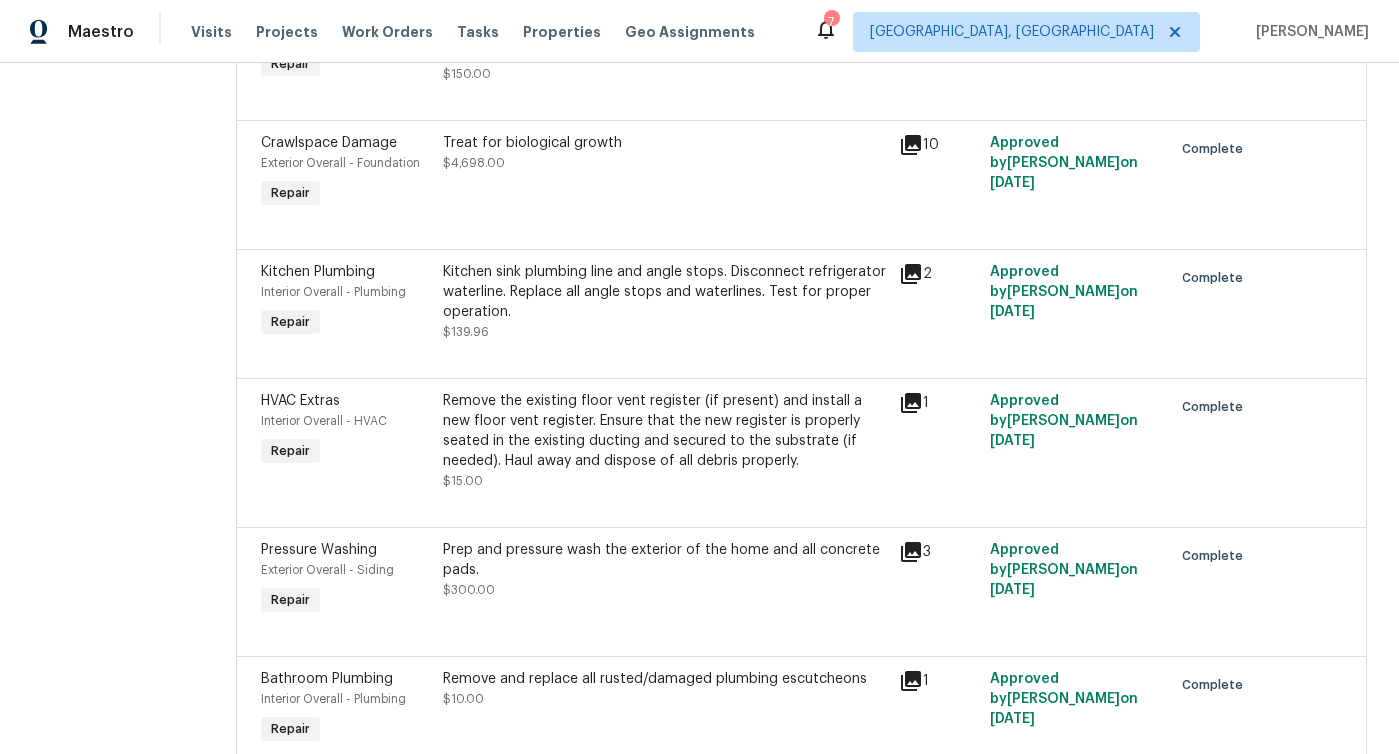 scroll, scrollTop: 6388, scrollLeft: 0, axis: vertical 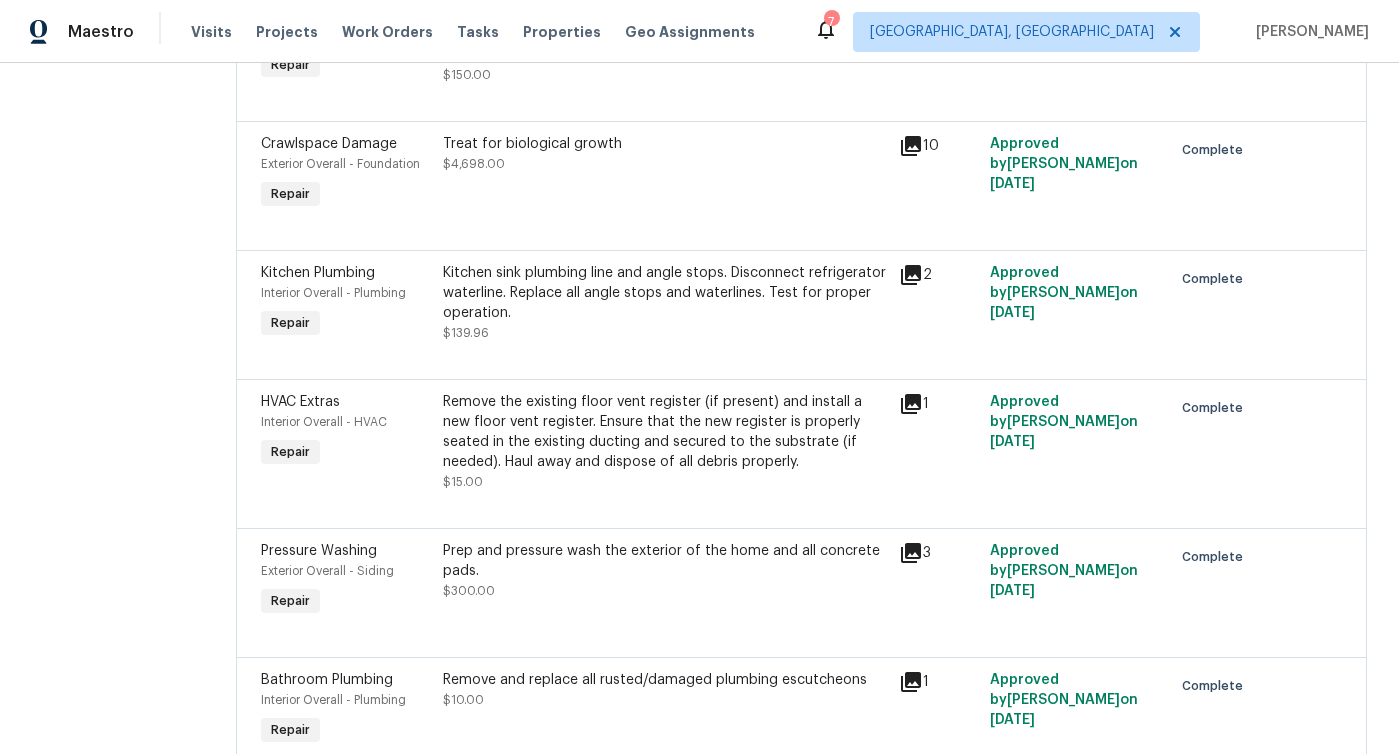 click 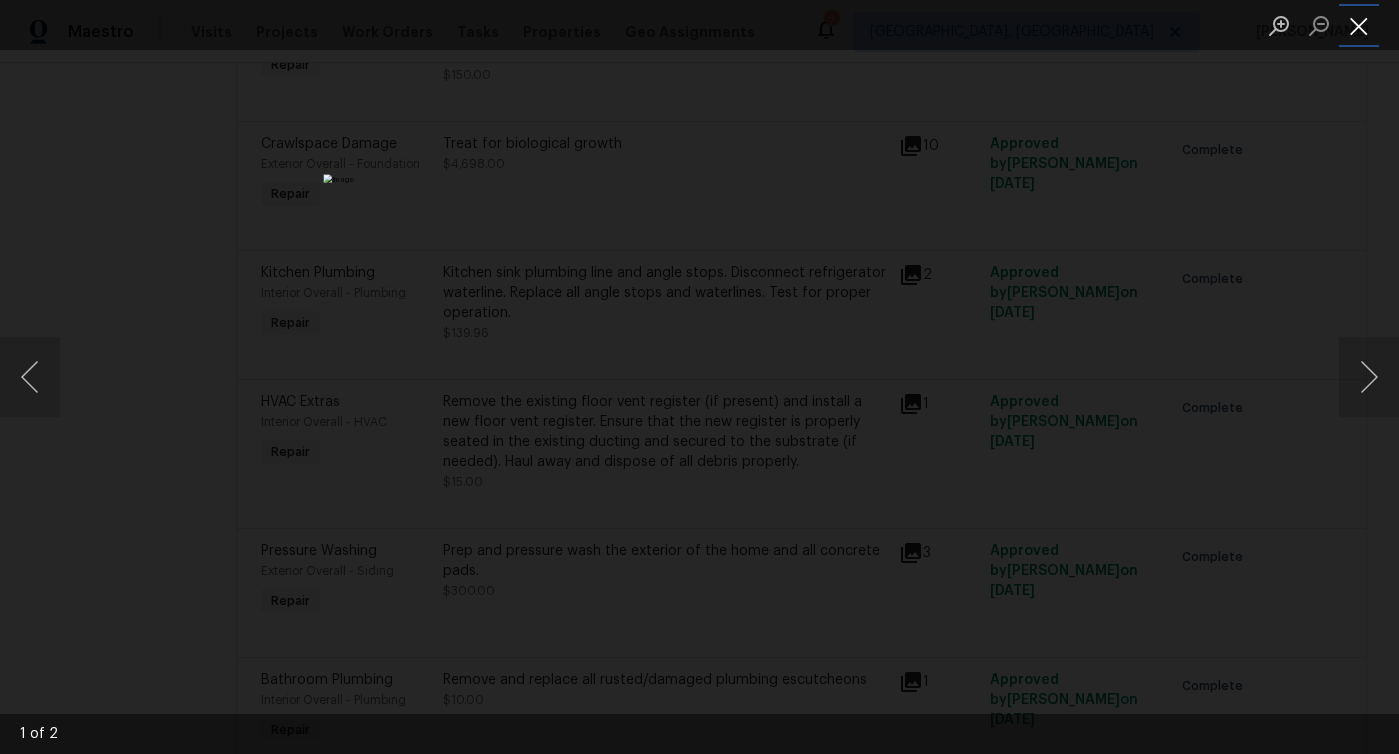 click at bounding box center (1359, 25) 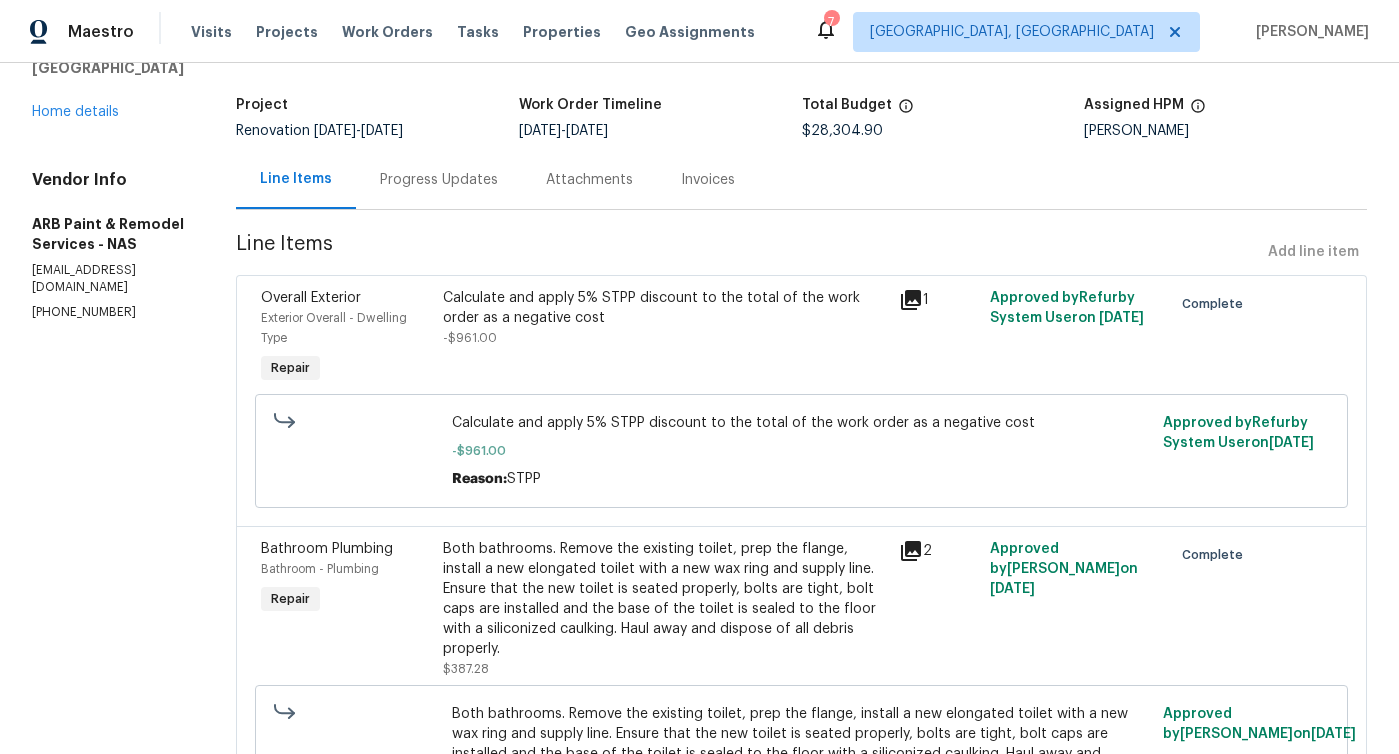 scroll, scrollTop: 0, scrollLeft: 0, axis: both 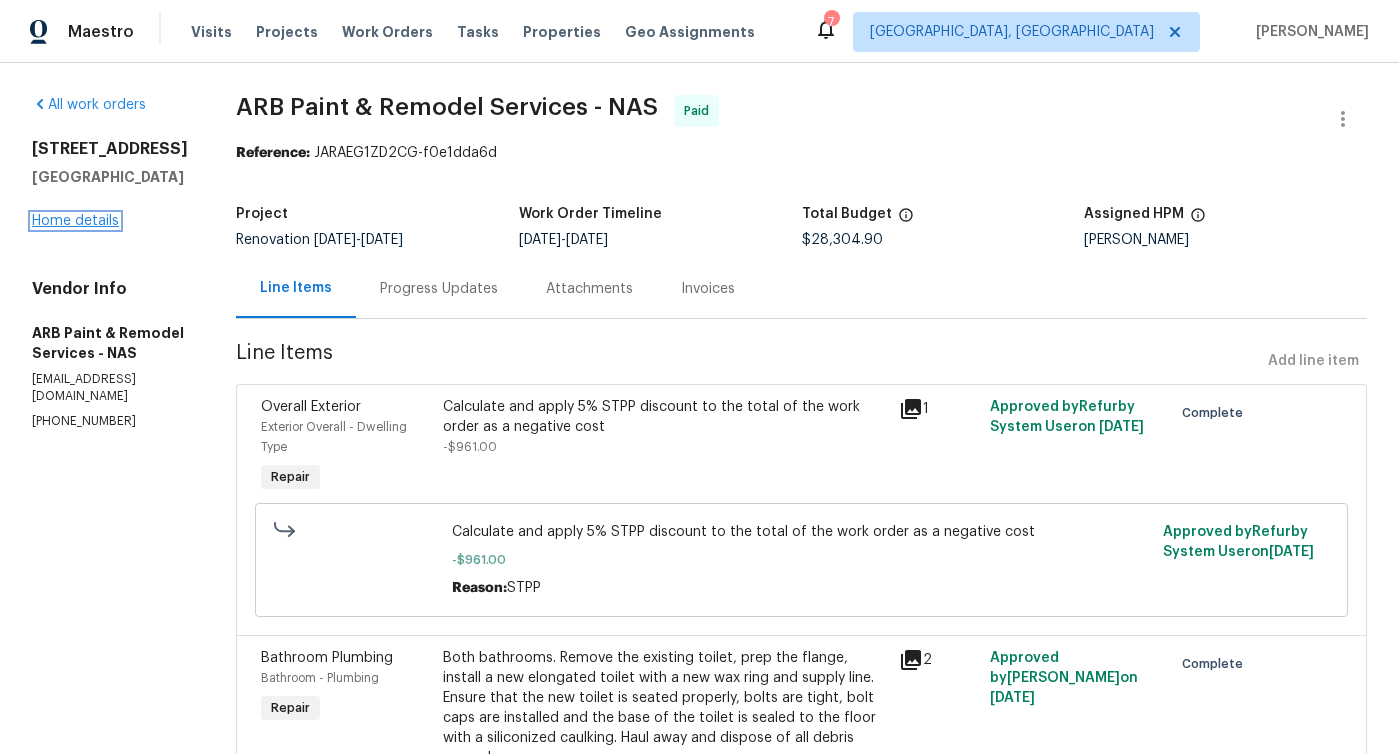 click on "Home details" at bounding box center [75, 221] 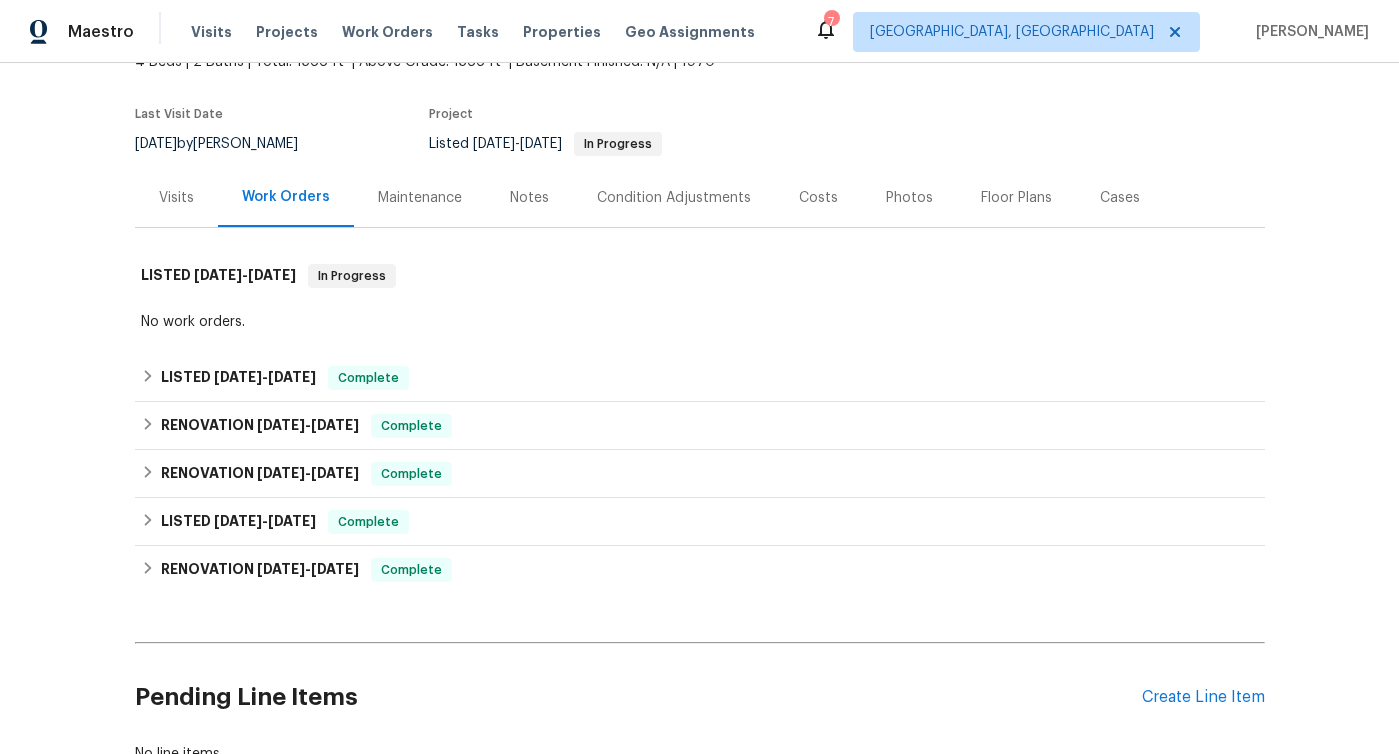 scroll, scrollTop: 136, scrollLeft: 0, axis: vertical 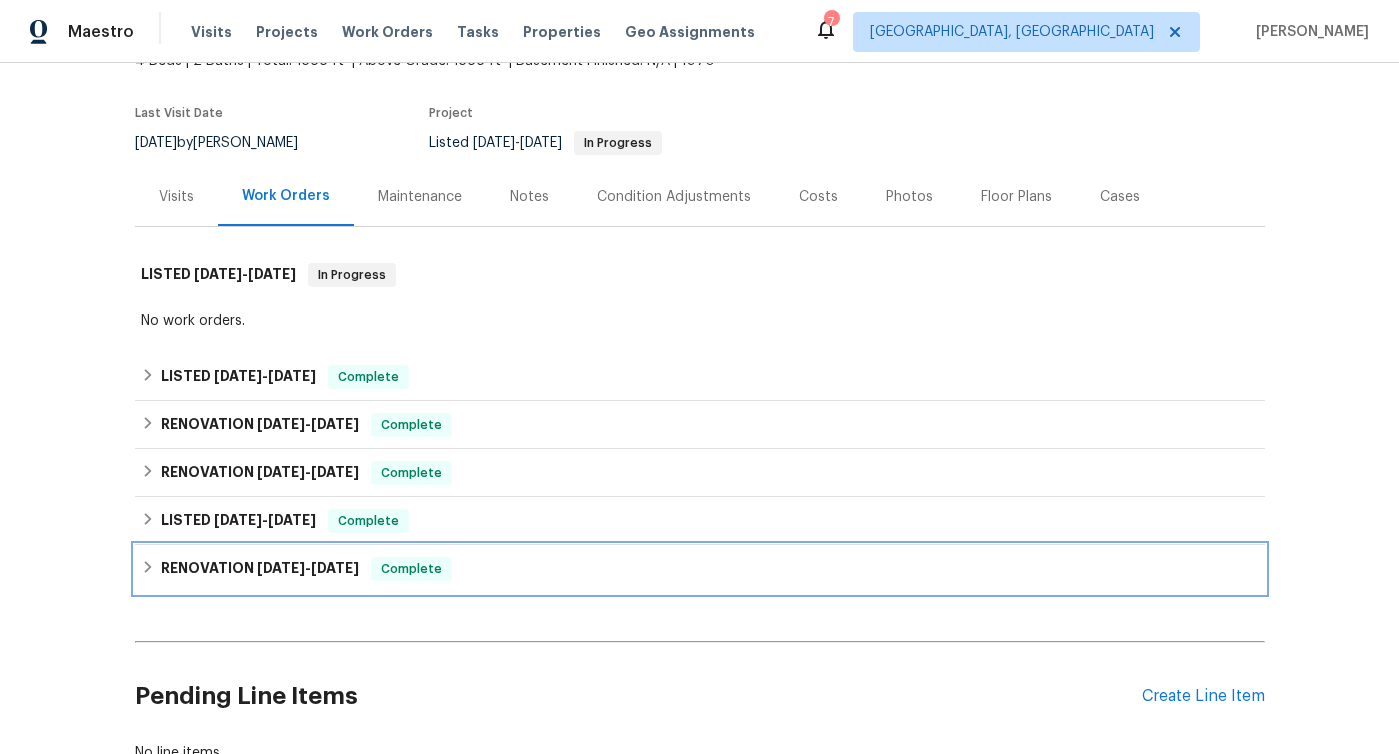 click 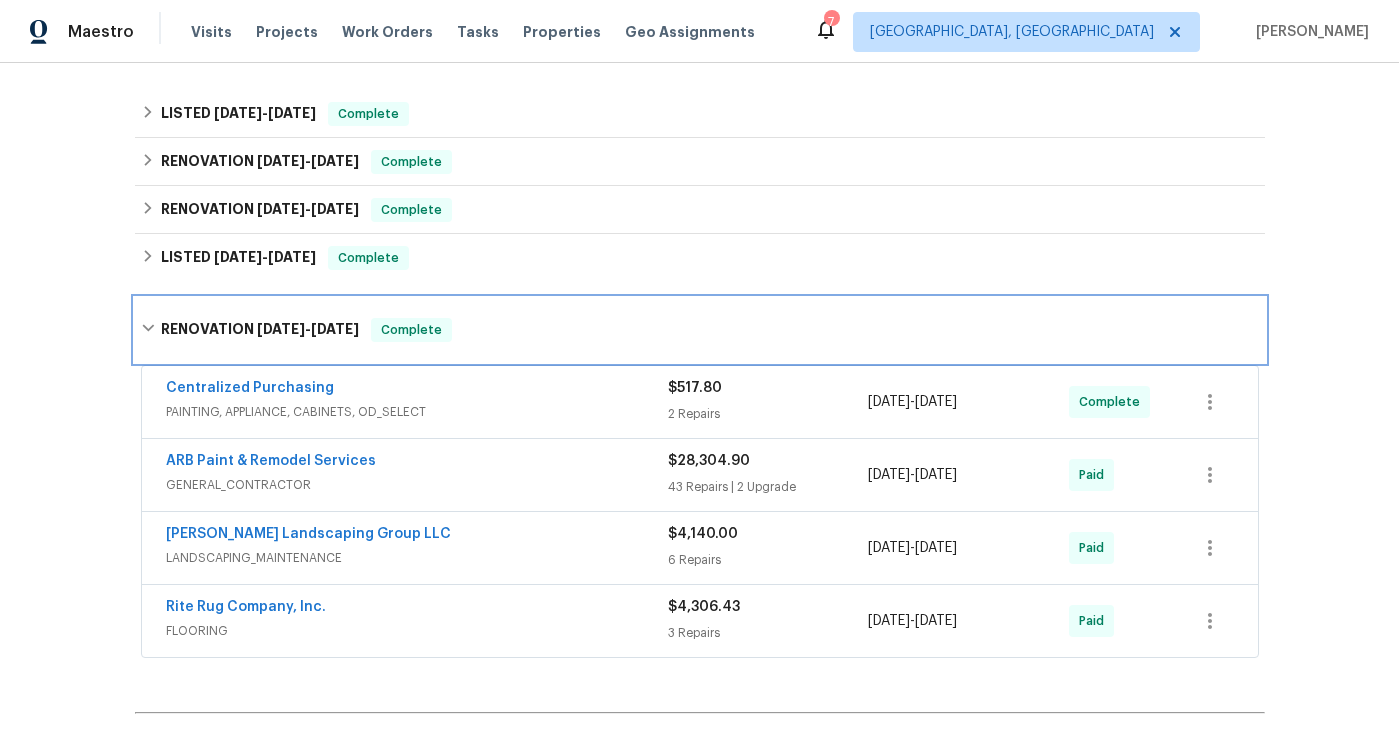 scroll, scrollTop: 414, scrollLeft: 0, axis: vertical 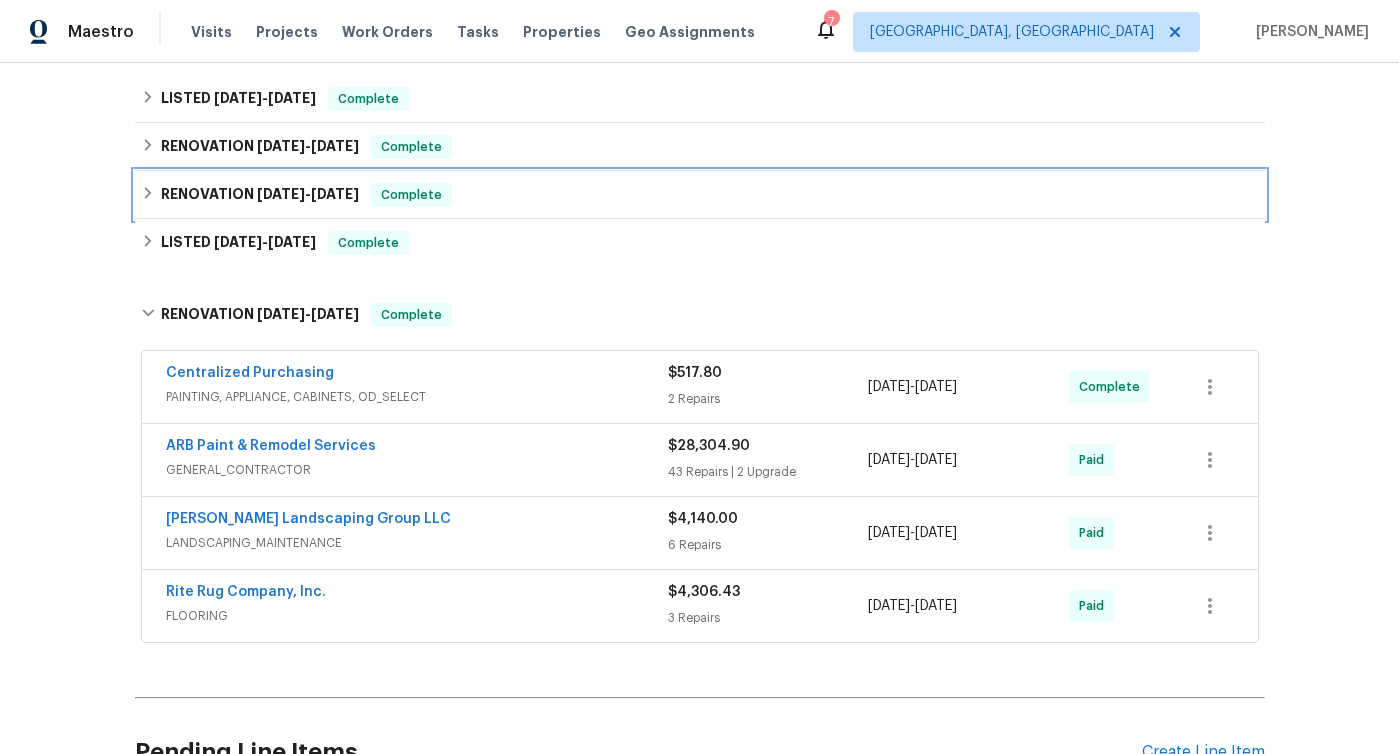click 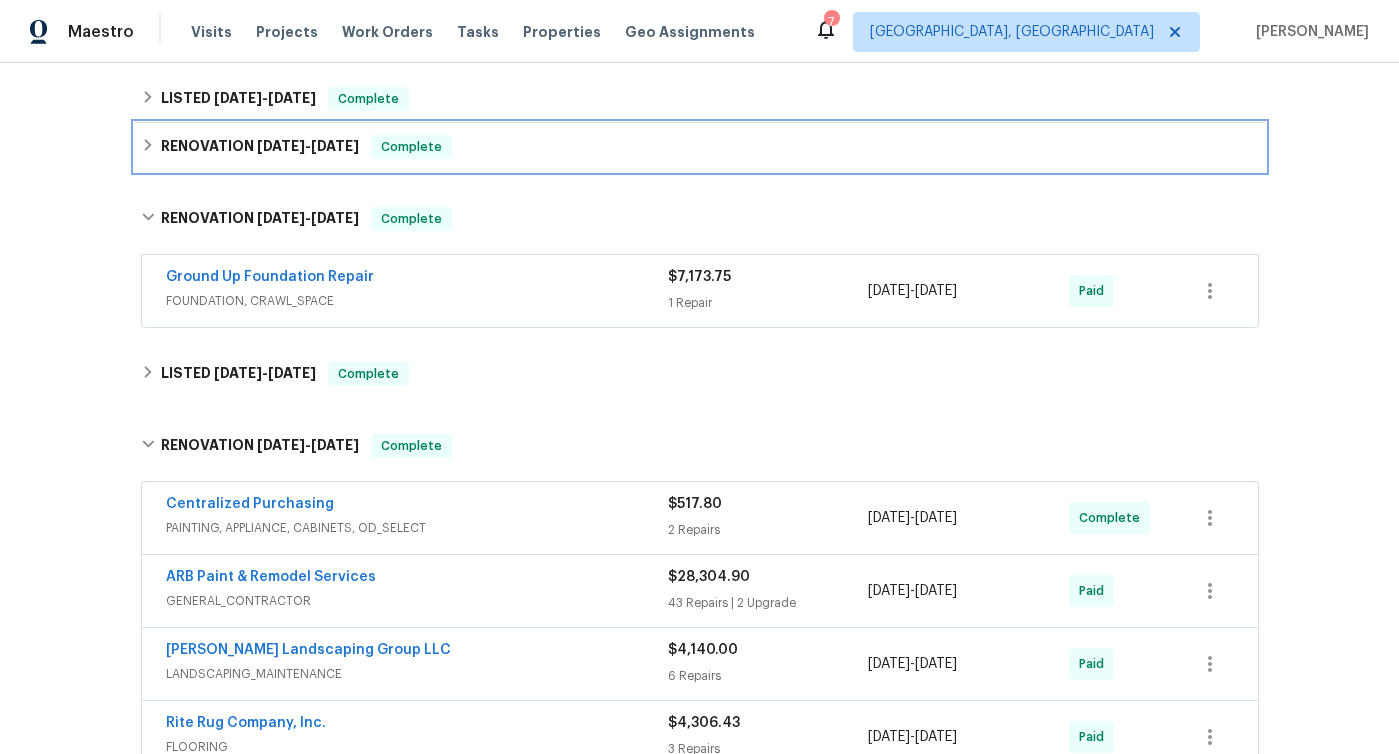 click 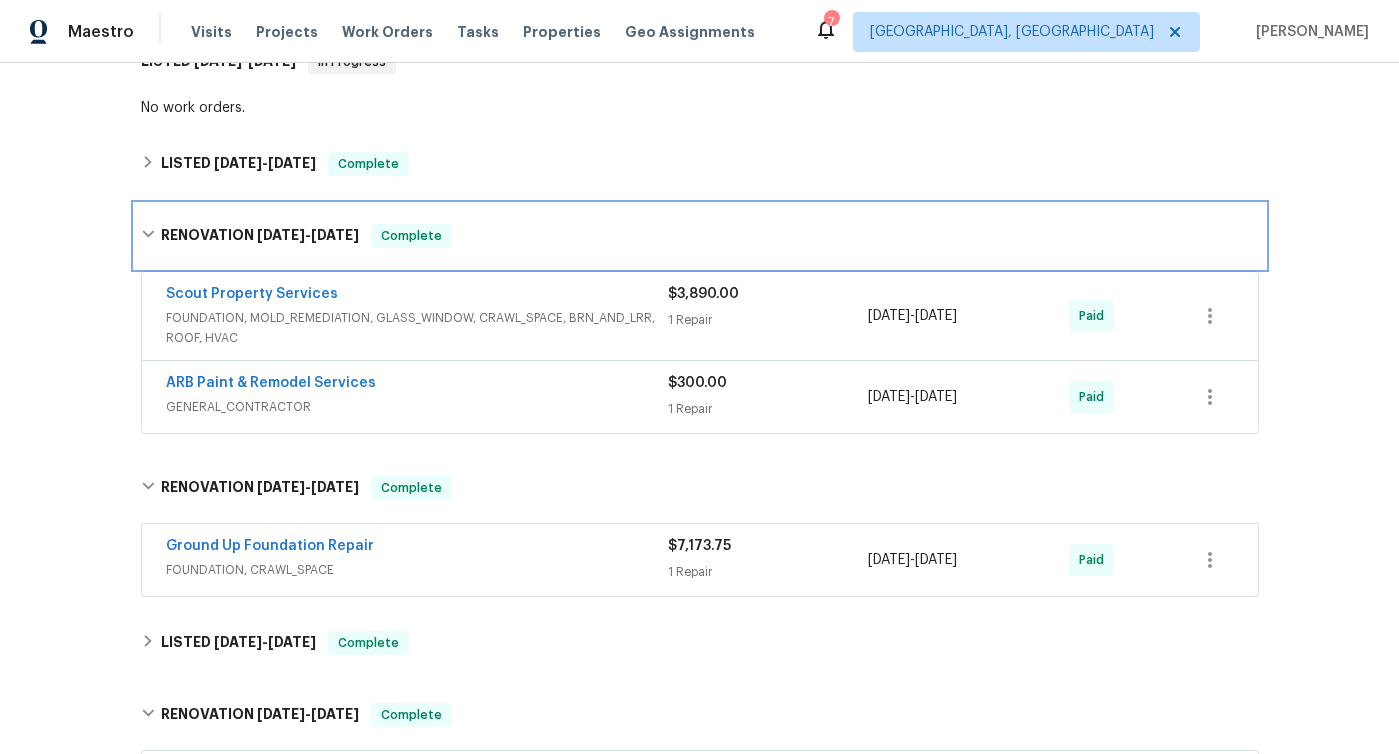 scroll, scrollTop: 341, scrollLeft: 0, axis: vertical 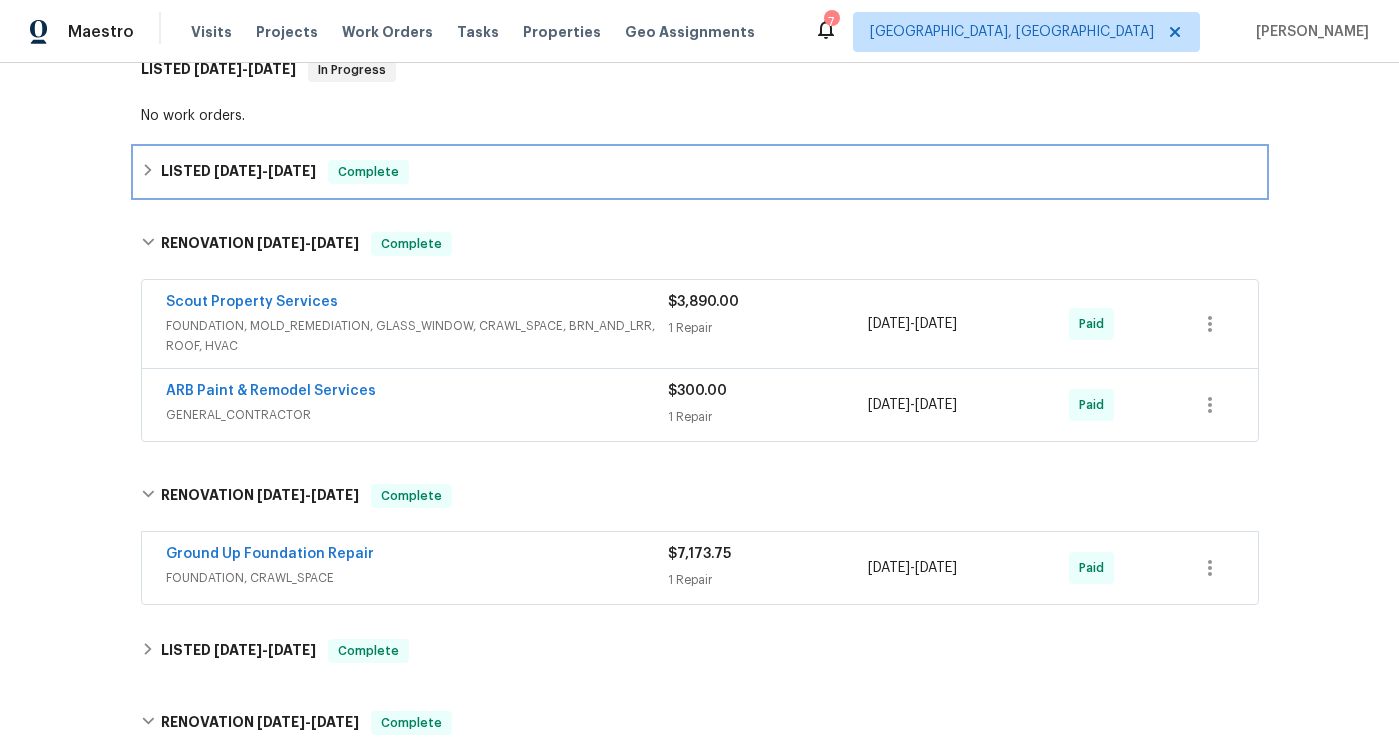 click 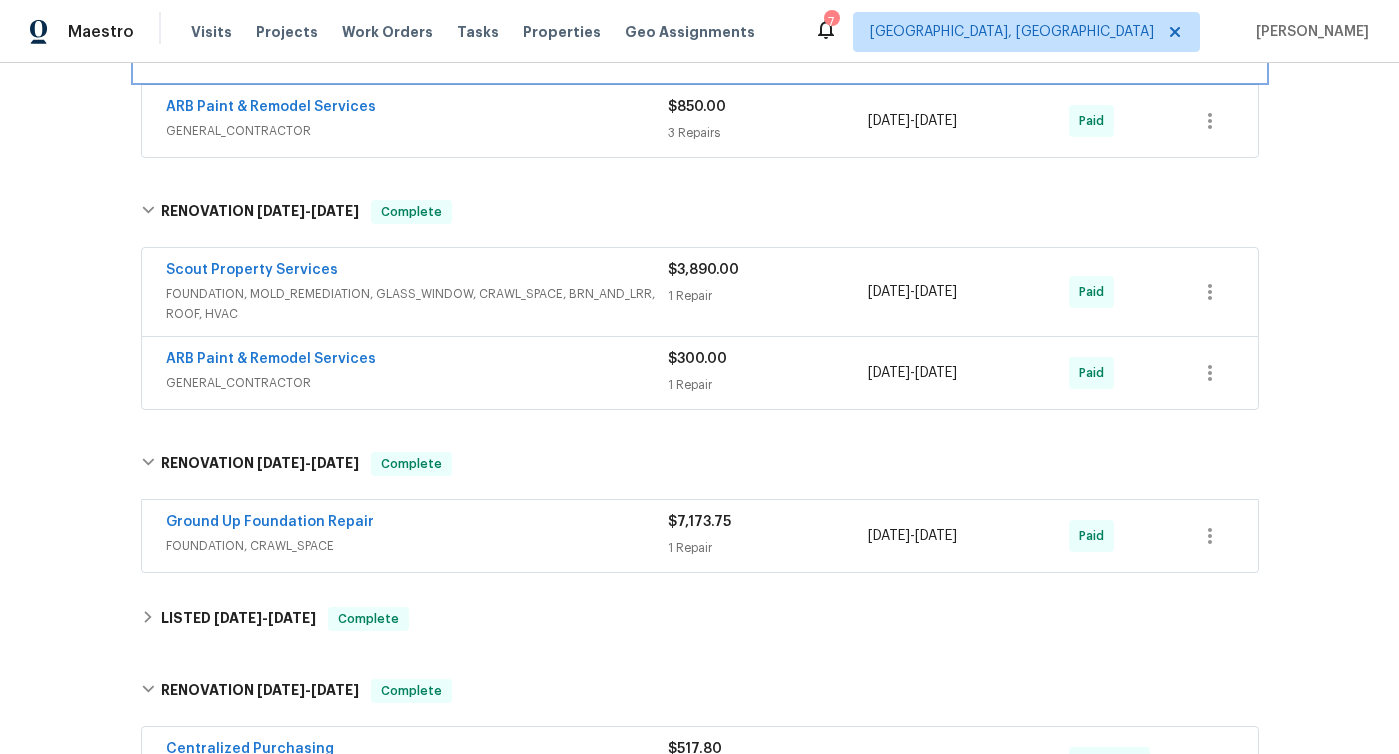 scroll, scrollTop: 500, scrollLeft: 0, axis: vertical 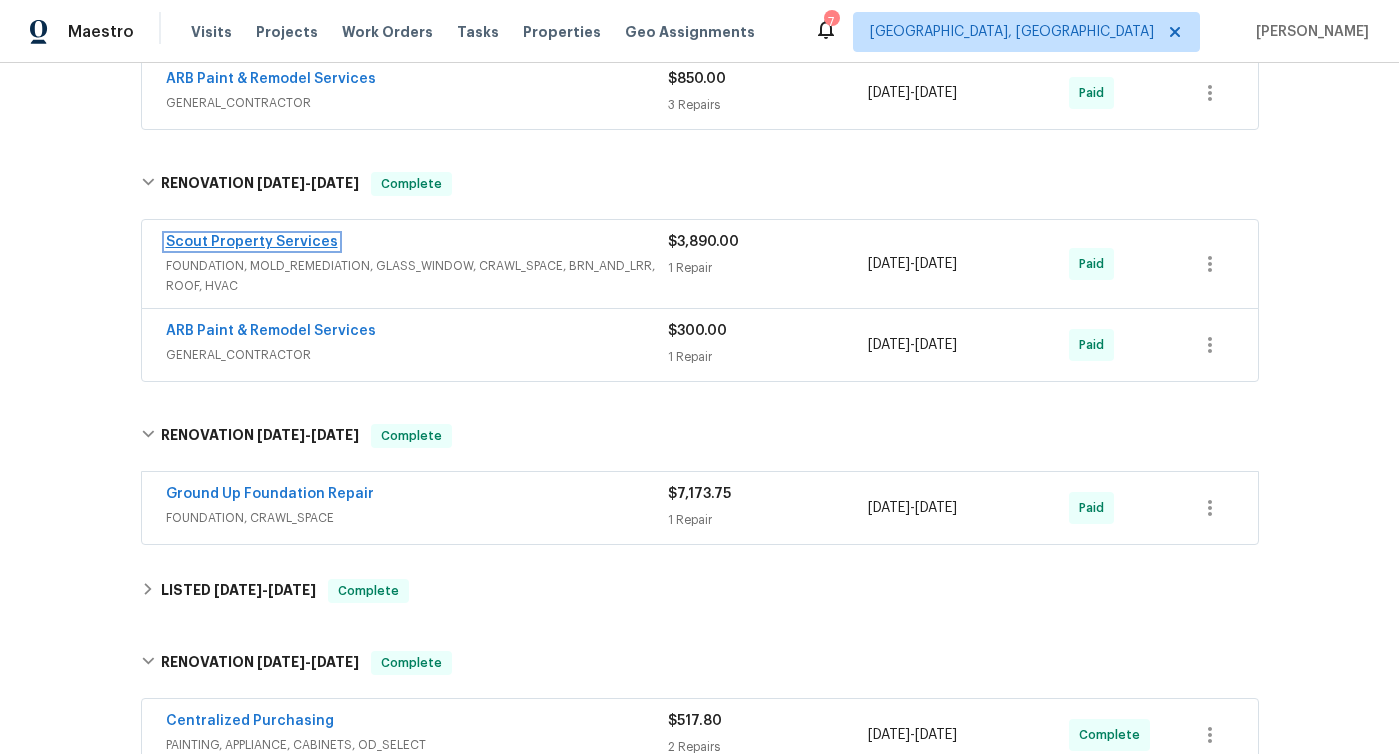 click on "Scout Property Services" at bounding box center [252, 242] 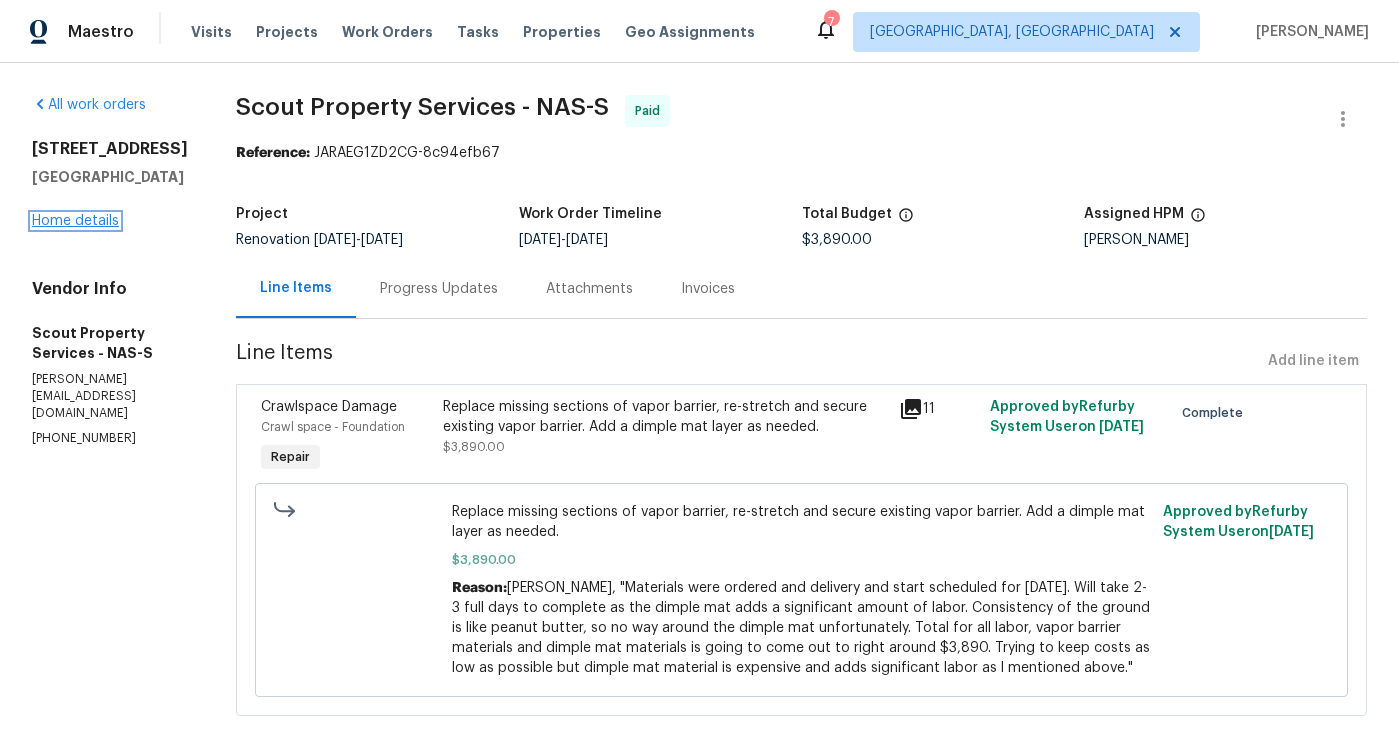 click on "Home details" at bounding box center (75, 221) 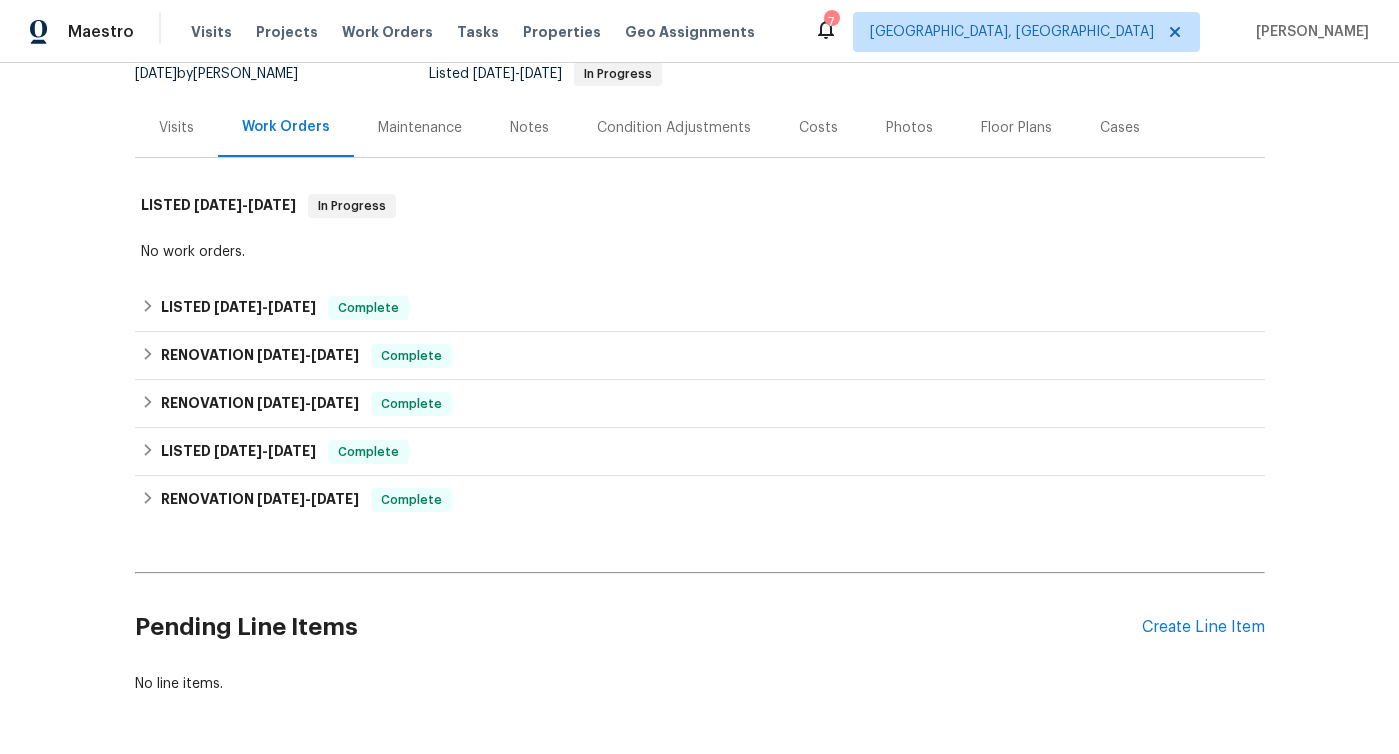 scroll, scrollTop: 256, scrollLeft: 0, axis: vertical 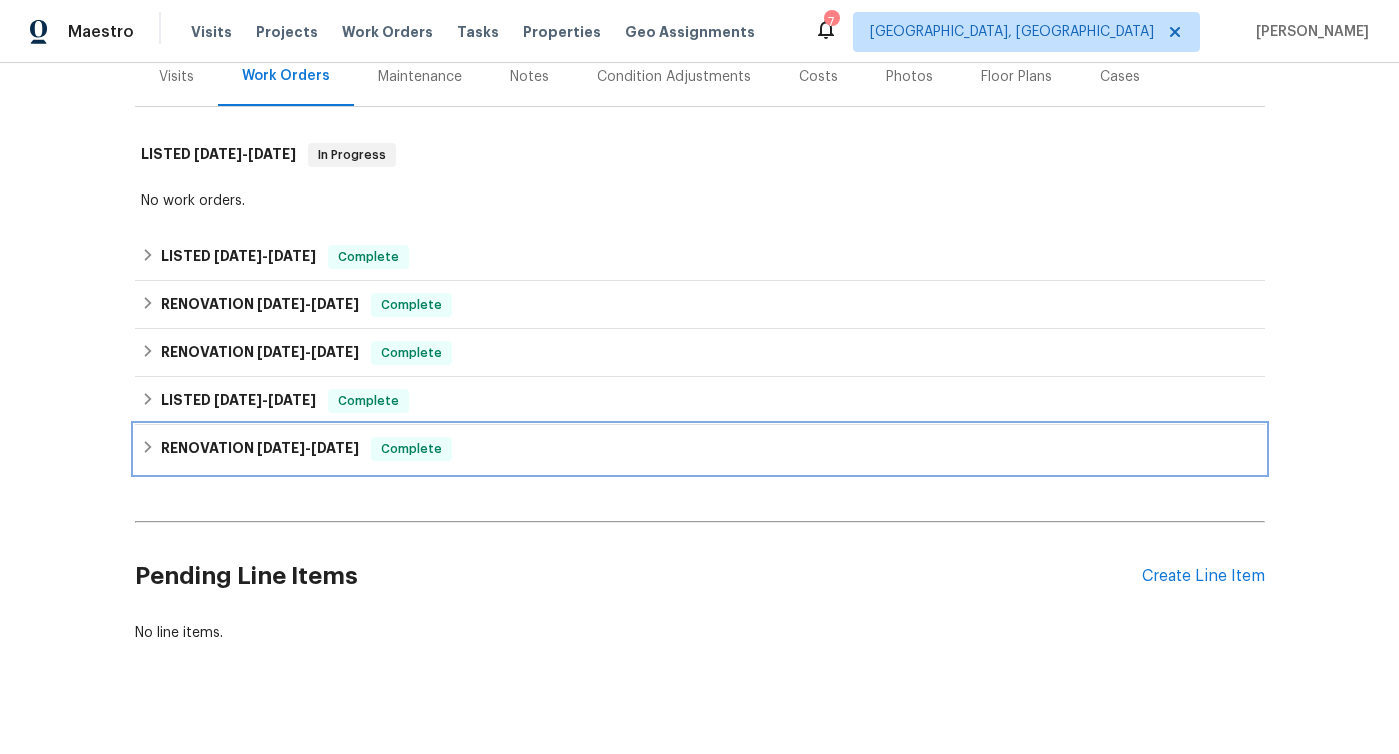 click 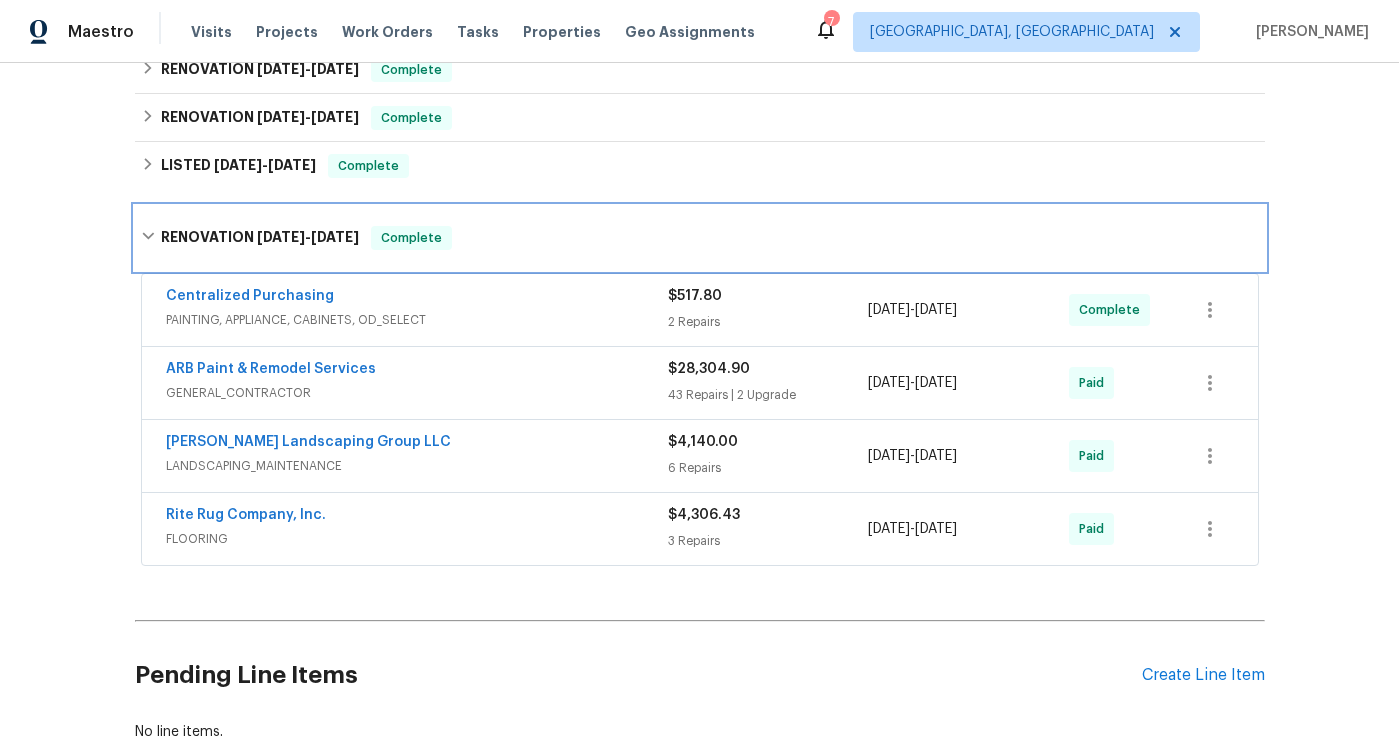 scroll, scrollTop: 615, scrollLeft: 0, axis: vertical 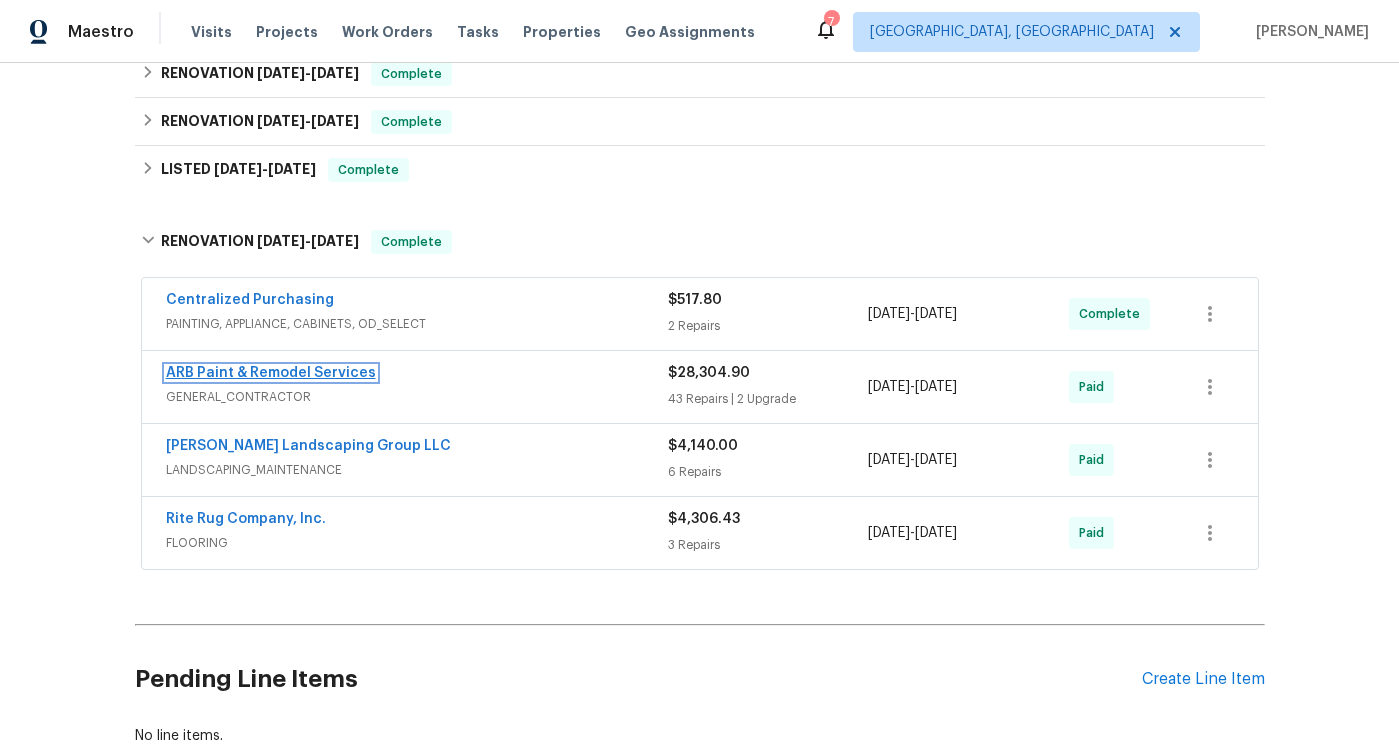 click on "ARB Paint & Remodel Services" at bounding box center [271, 373] 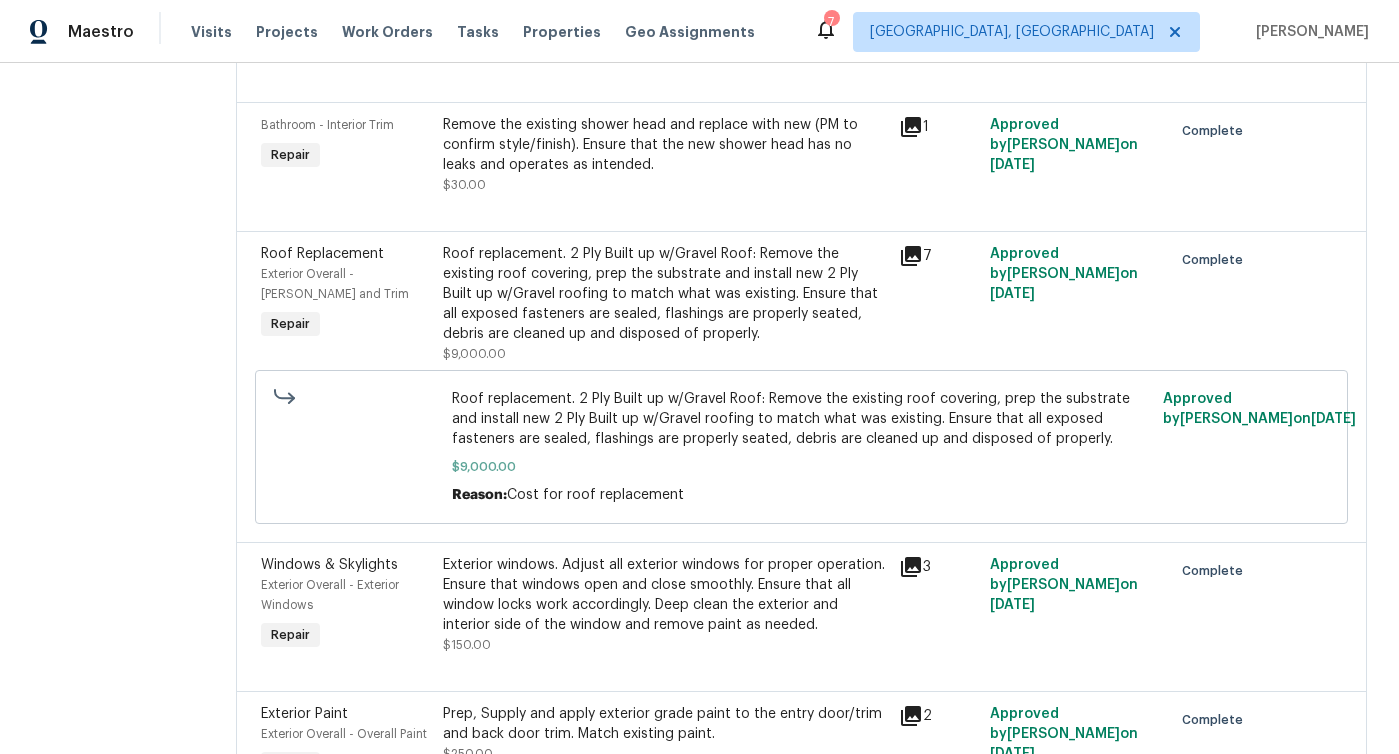 scroll, scrollTop: 2393, scrollLeft: 0, axis: vertical 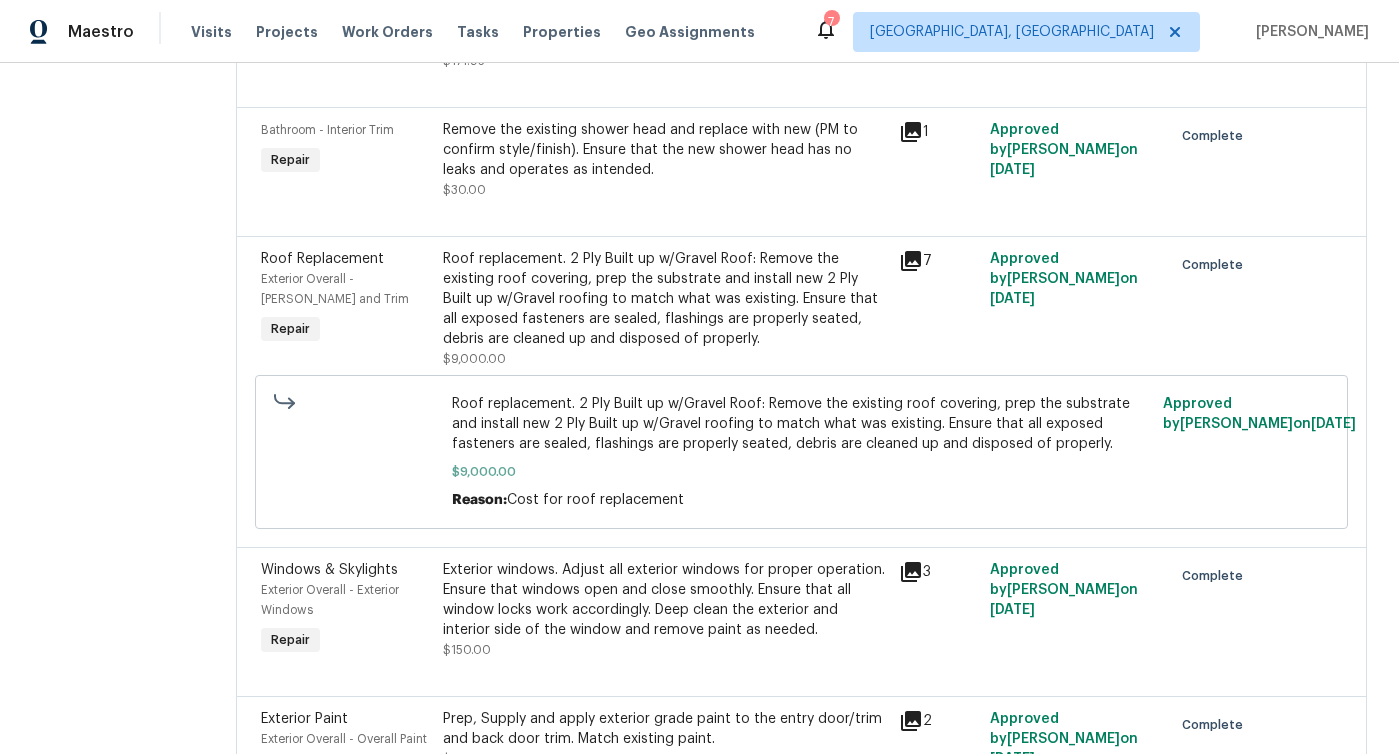 click 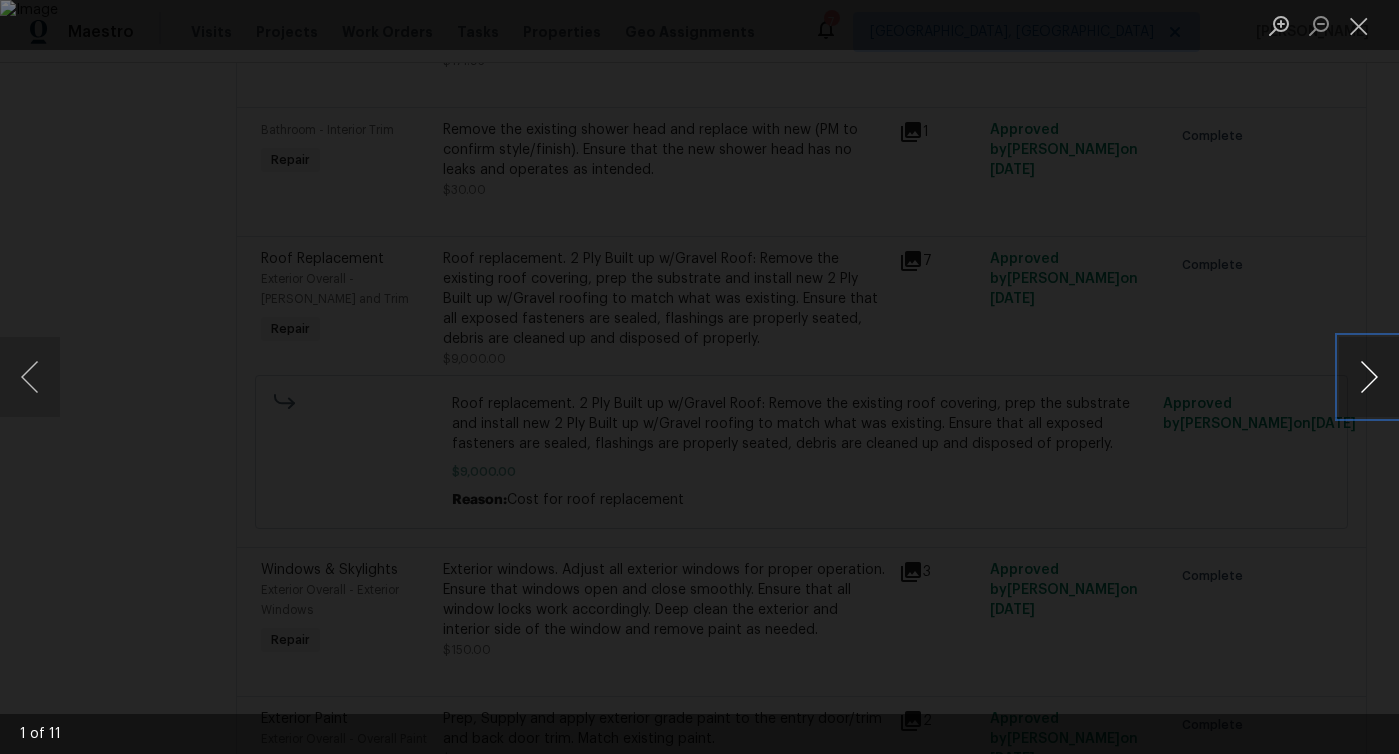click at bounding box center [1369, 377] 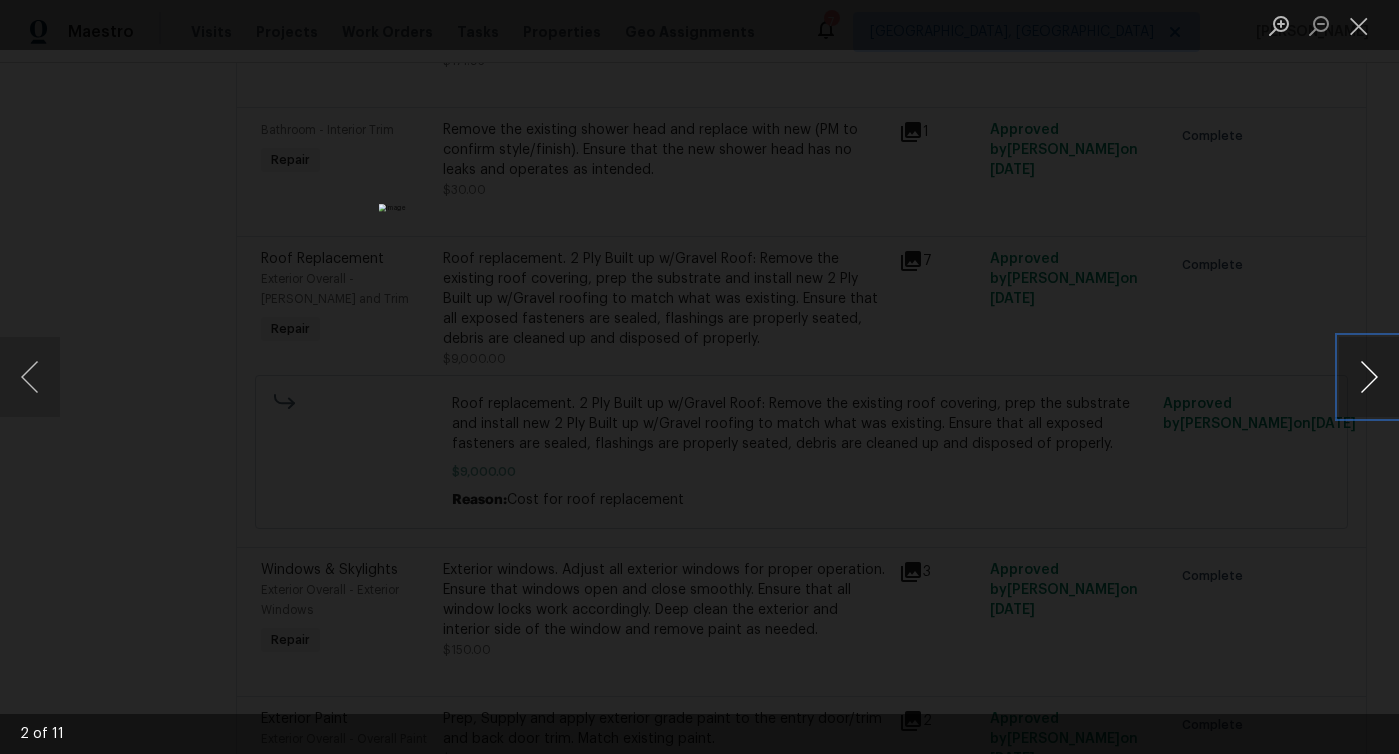 click at bounding box center (1369, 377) 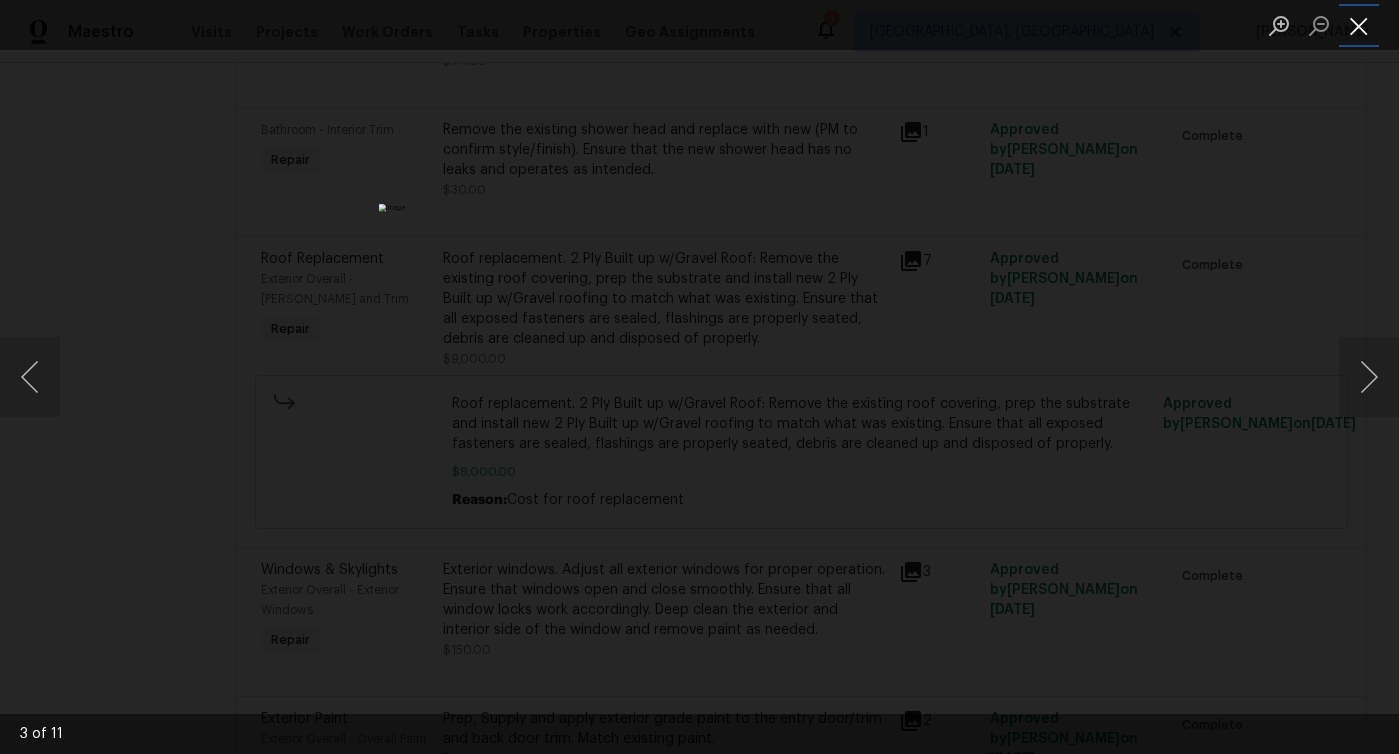 click at bounding box center (1359, 25) 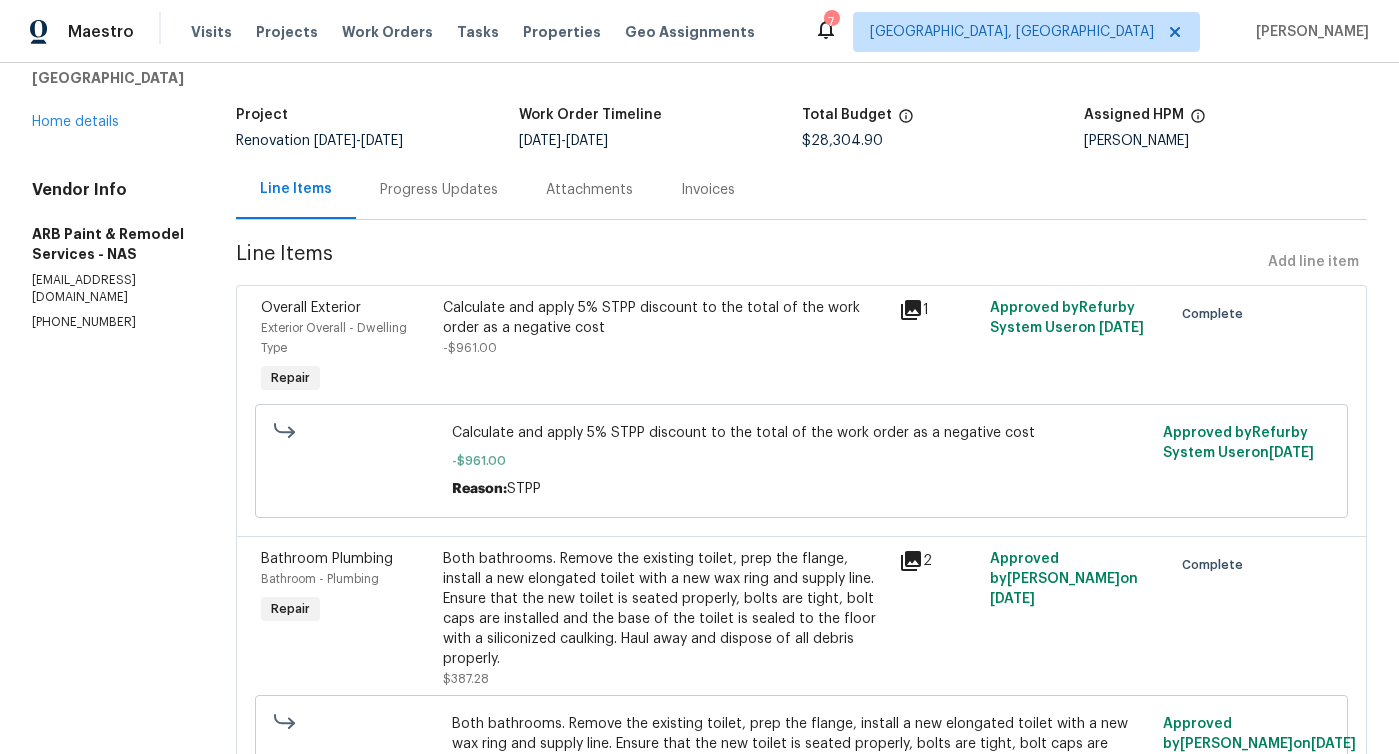 scroll, scrollTop: 0, scrollLeft: 0, axis: both 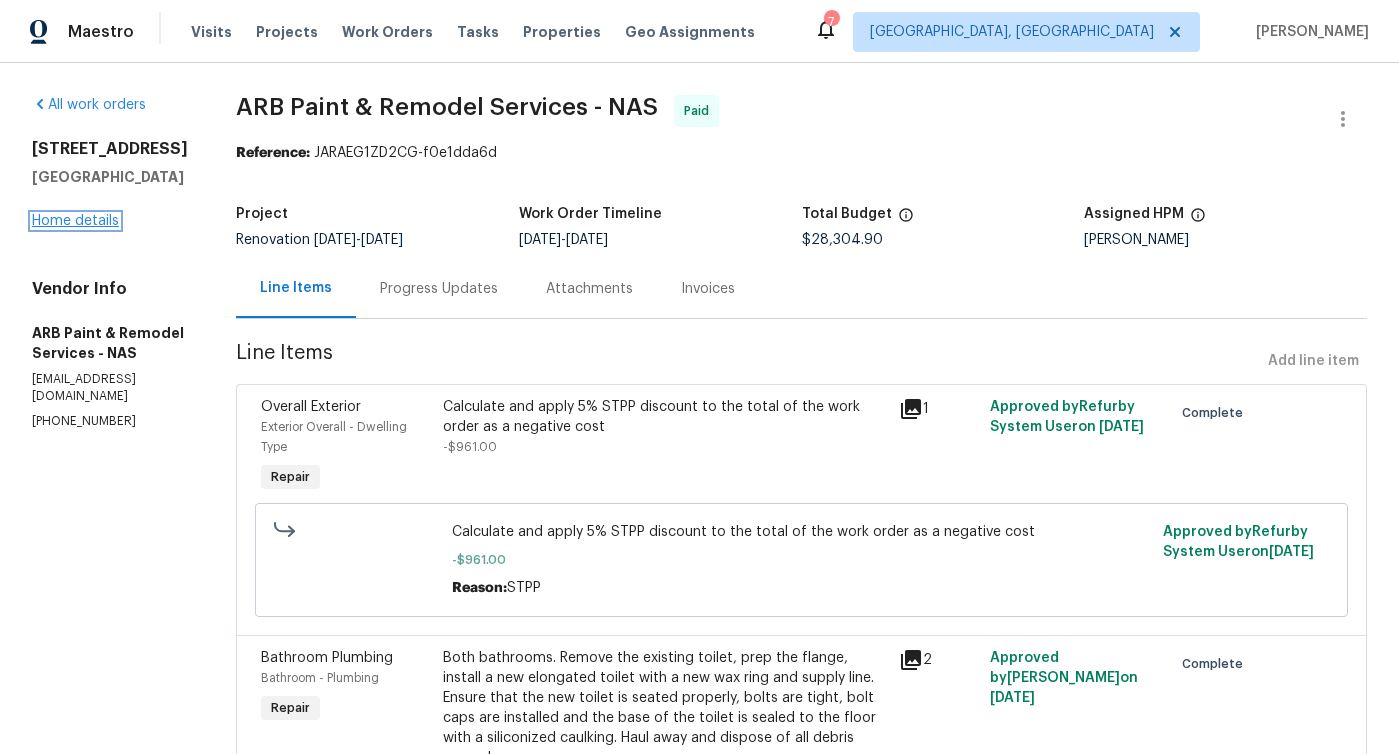 click on "Home details" at bounding box center (75, 221) 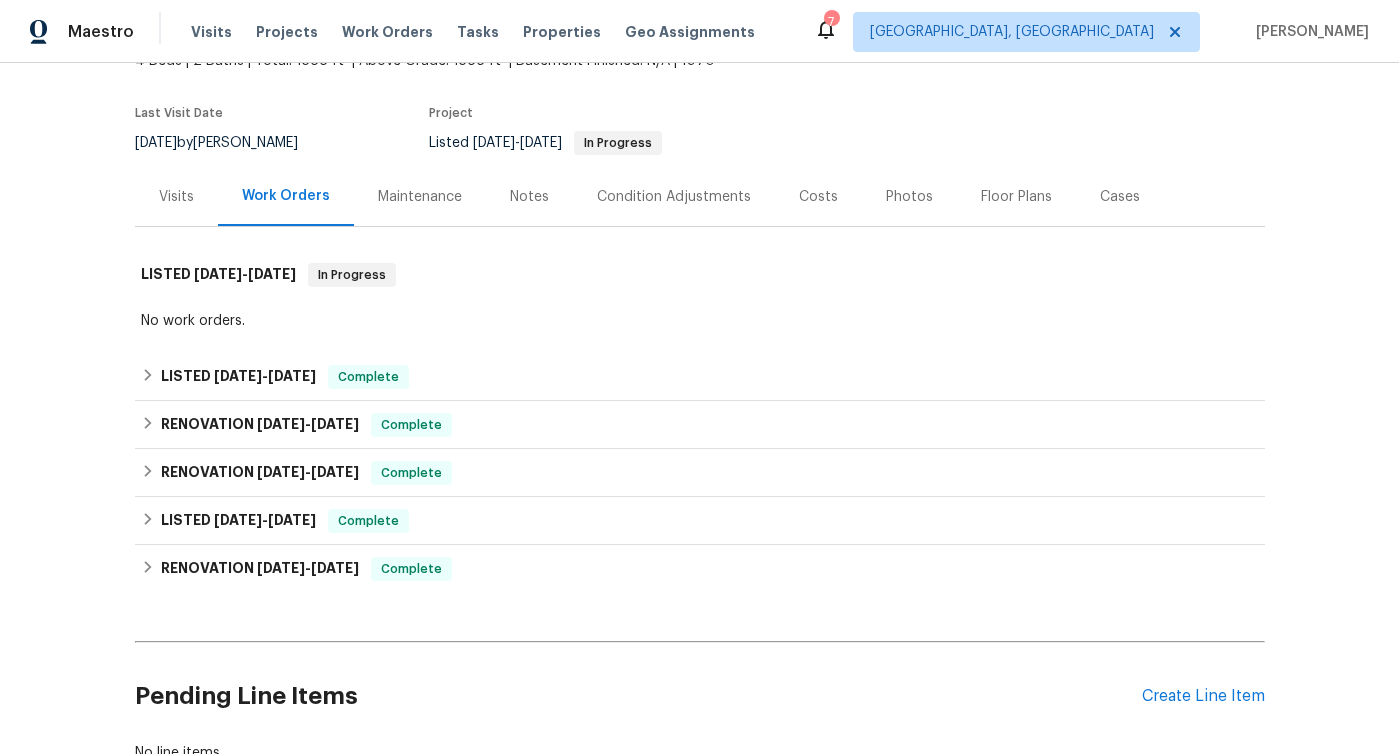 scroll, scrollTop: 144, scrollLeft: 0, axis: vertical 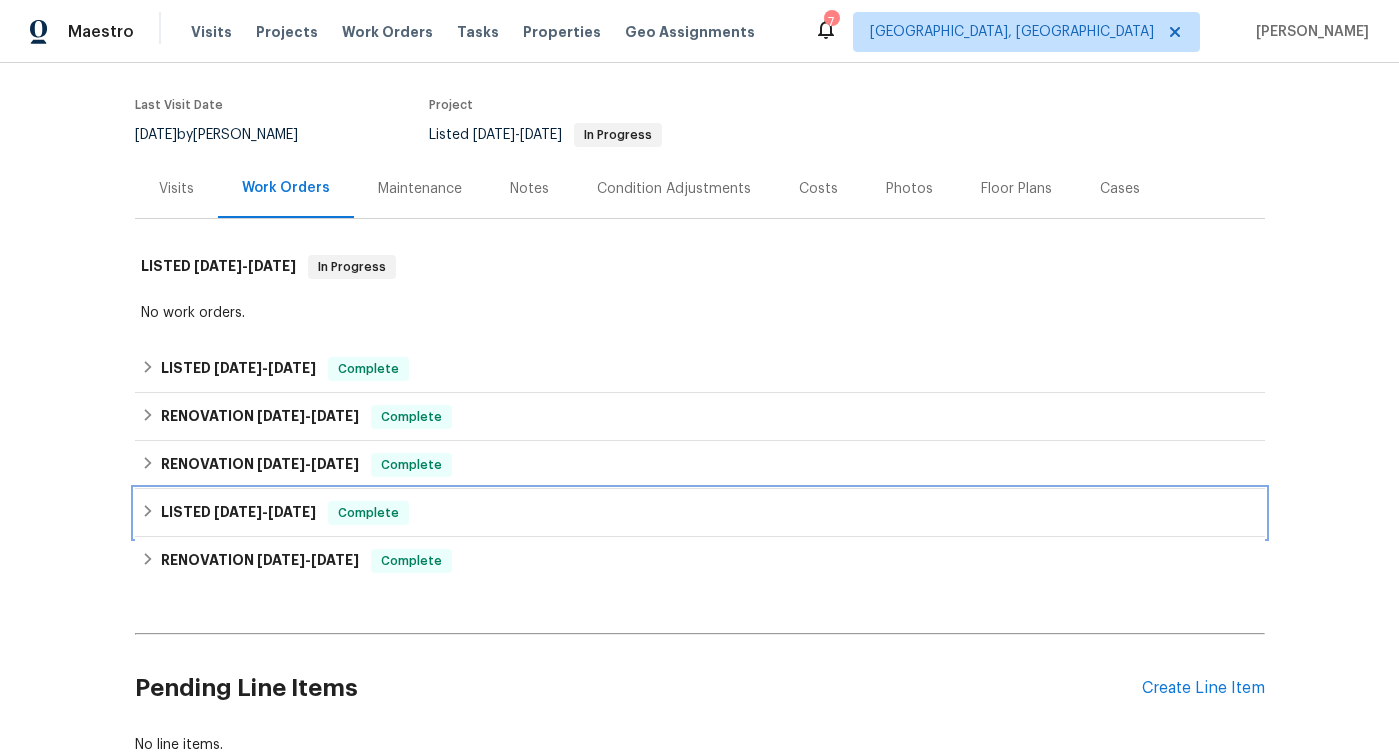 click on "LISTED   [DATE]  -  [DATE] Complete" at bounding box center [700, 513] 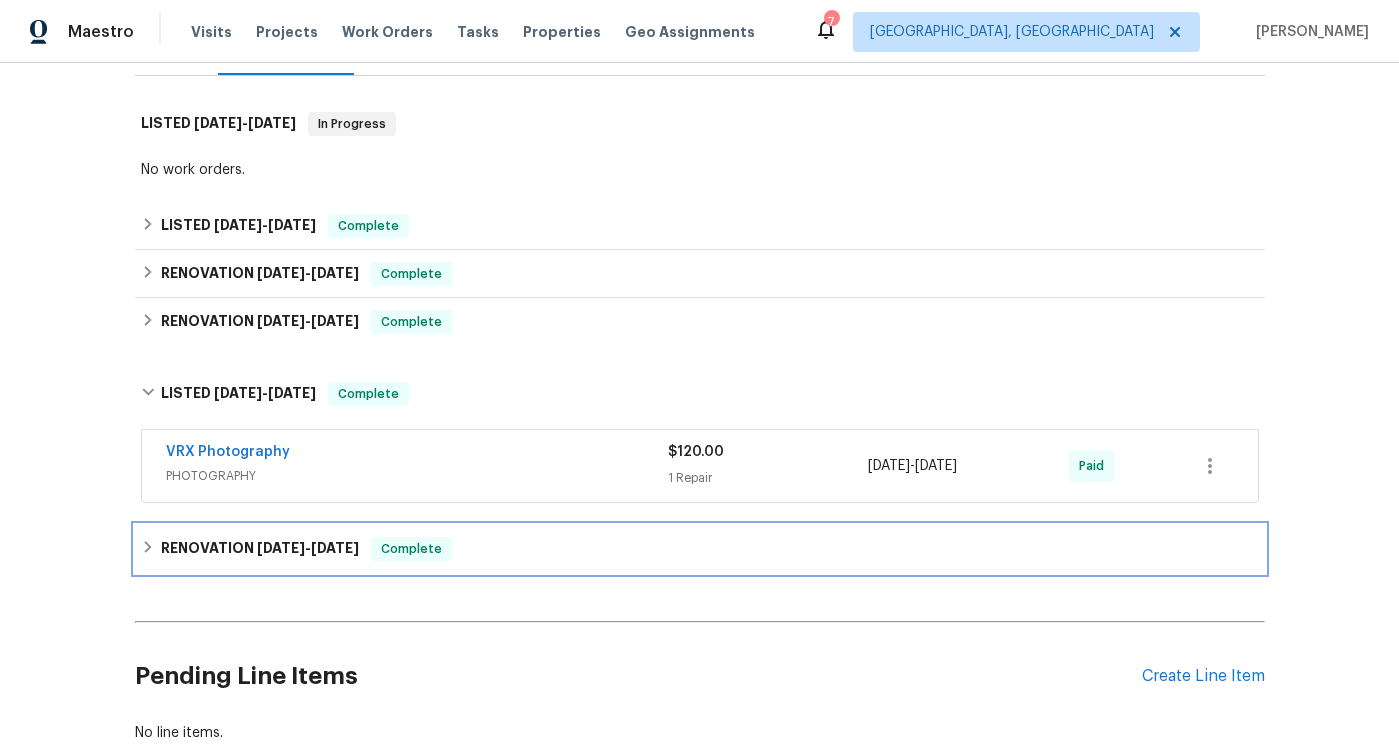 click 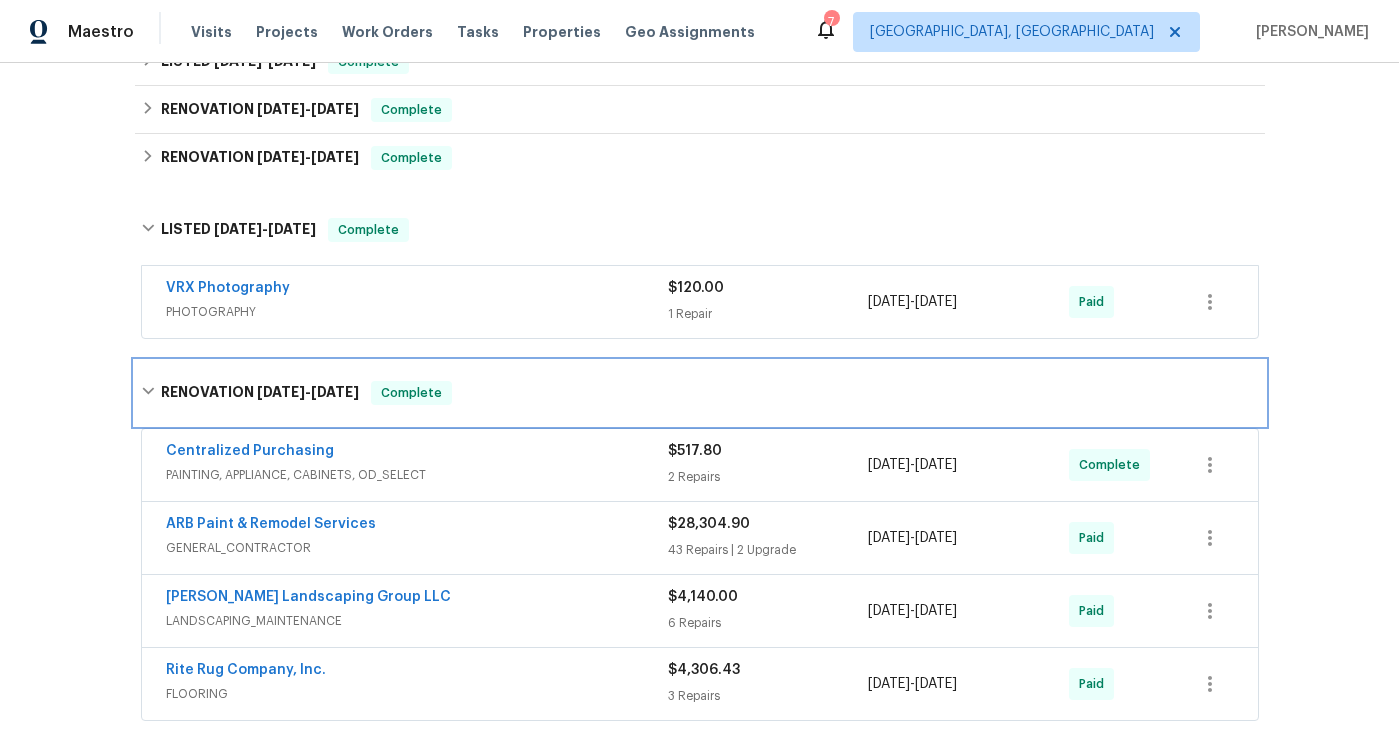 scroll, scrollTop: 419, scrollLeft: 0, axis: vertical 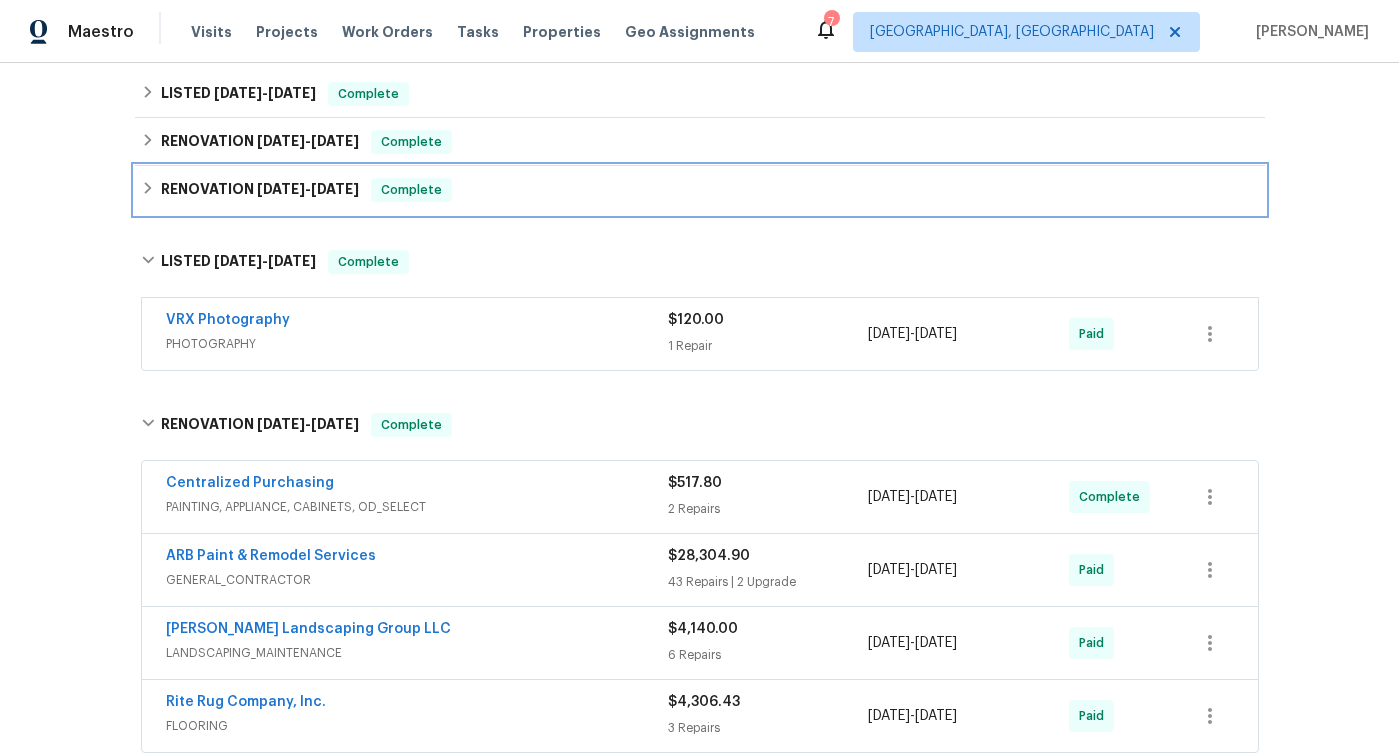 click 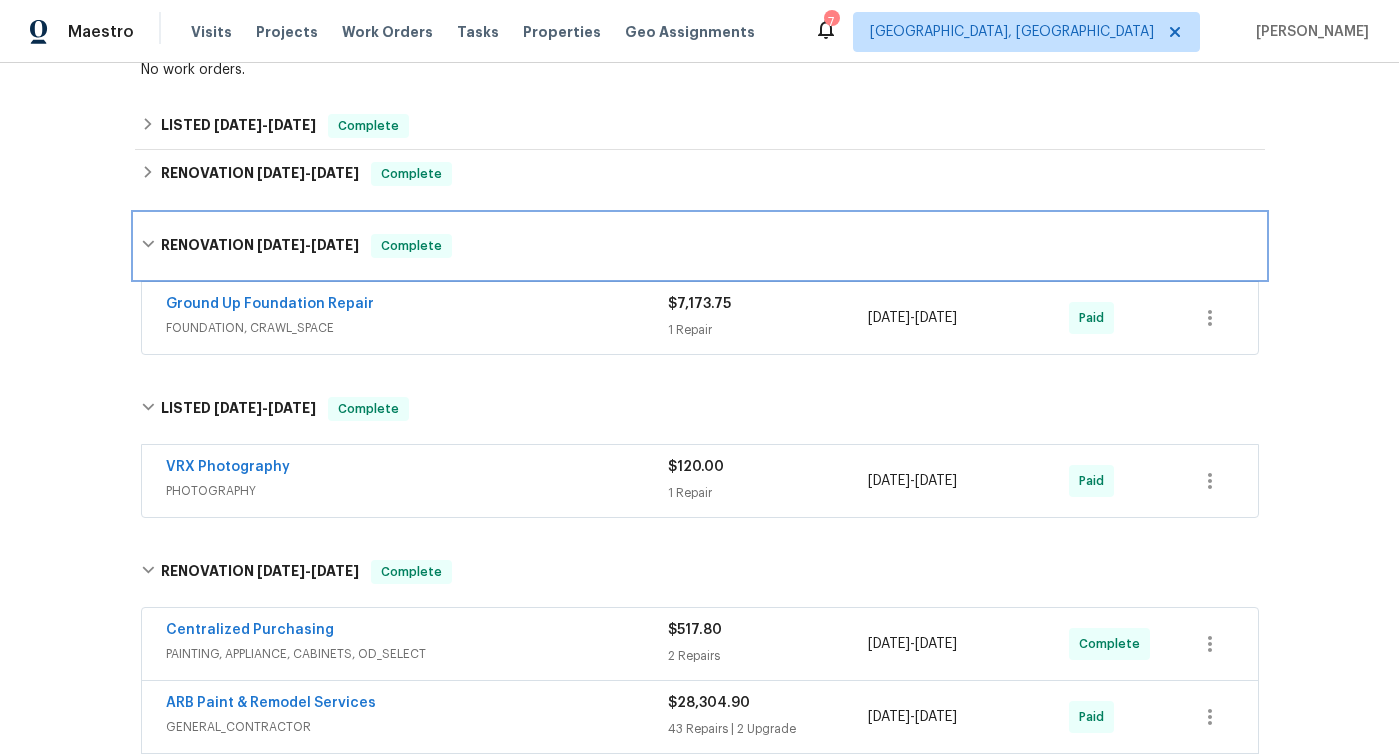 scroll, scrollTop: 333, scrollLeft: 0, axis: vertical 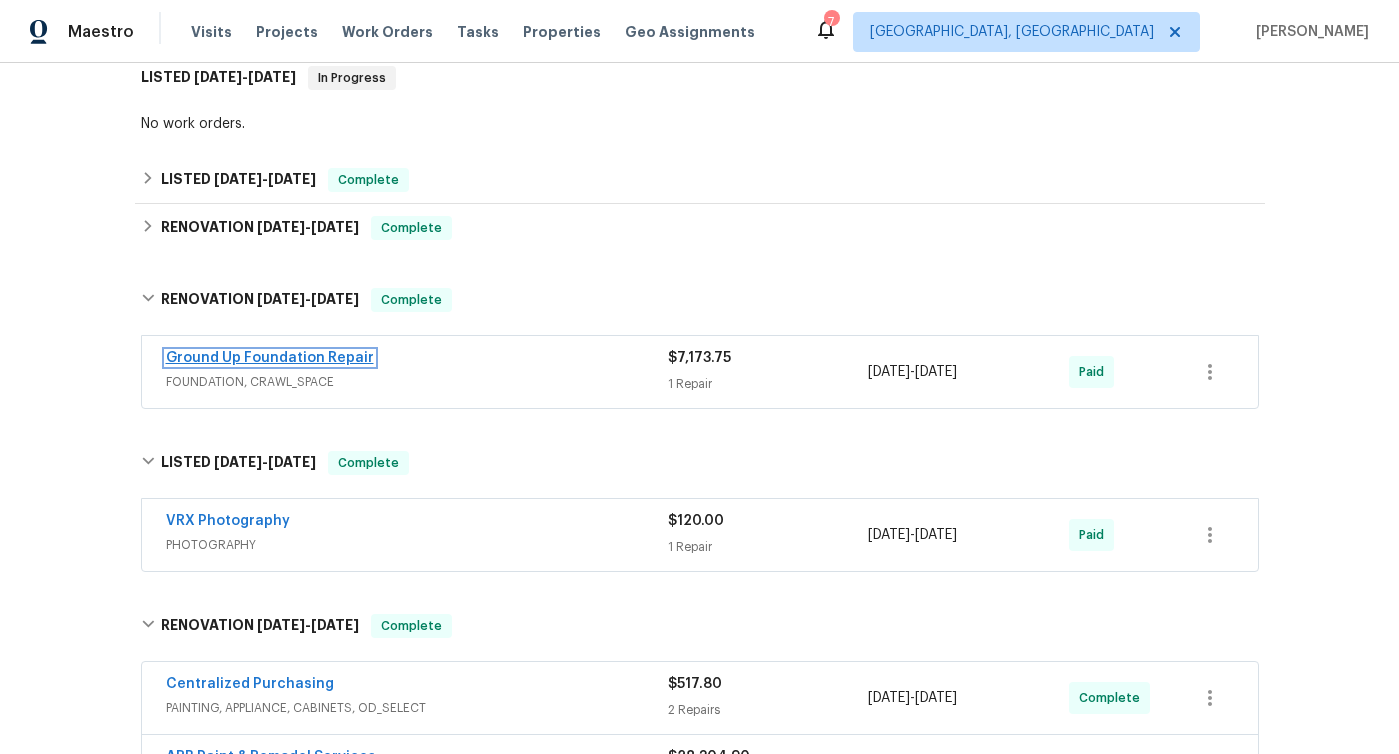 click on "Ground Up Foundation Repair" at bounding box center (270, 358) 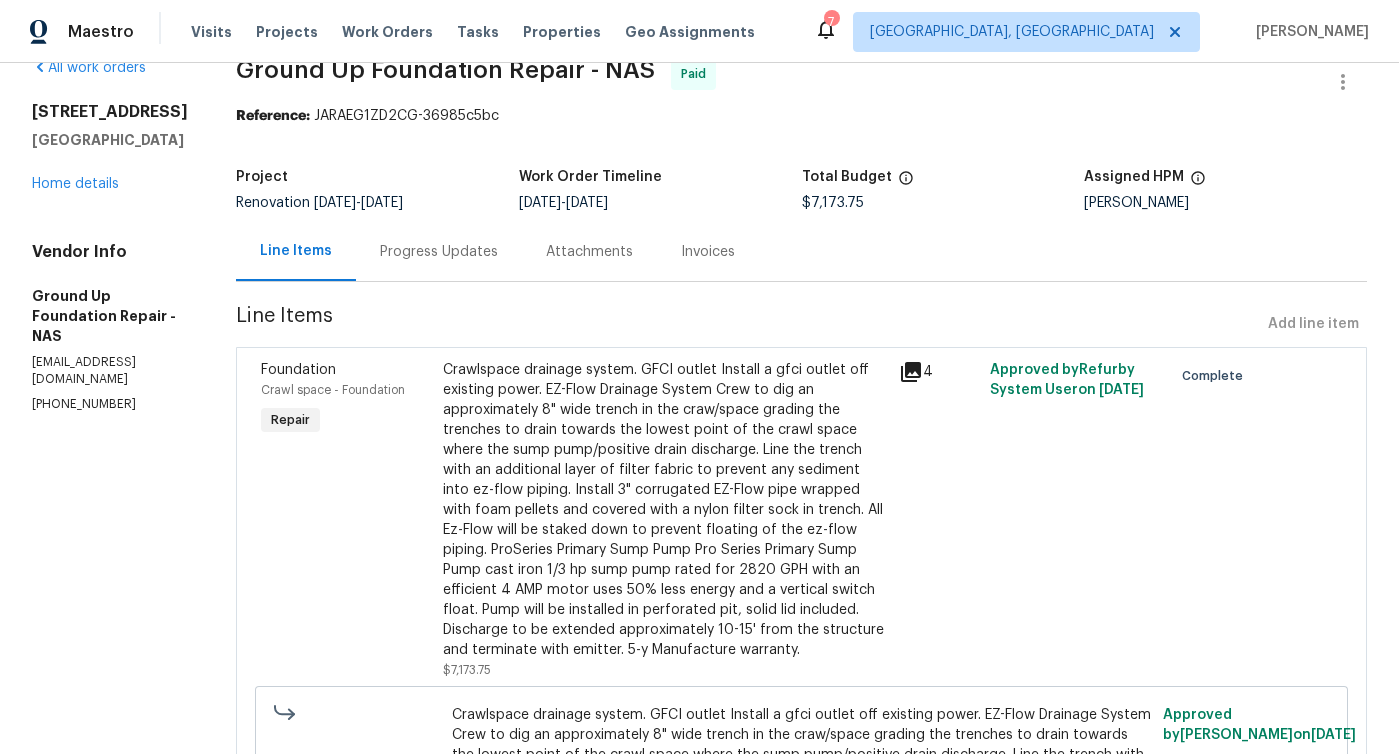 scroll, scrollTop: 0, scrollLeft: 0, axis: both 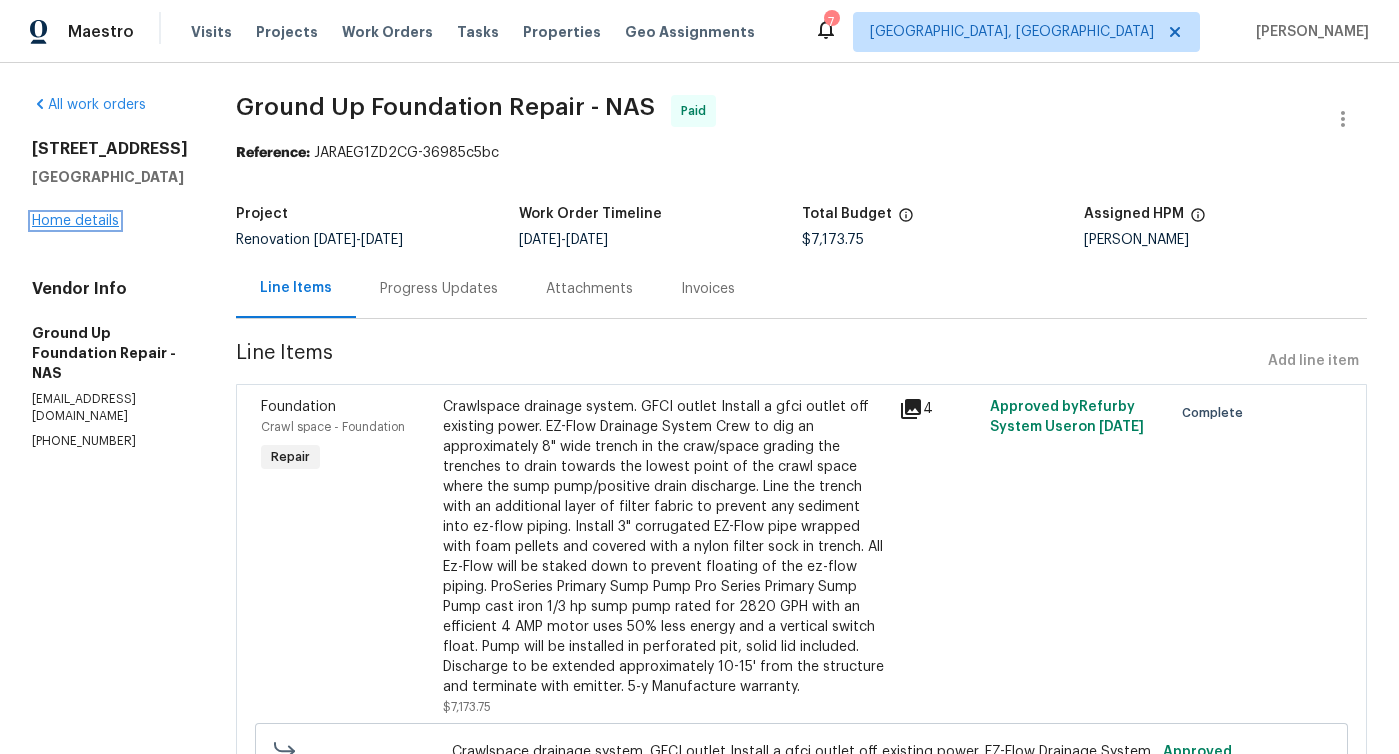 click on "Home details" at bounding box center (75, 221) 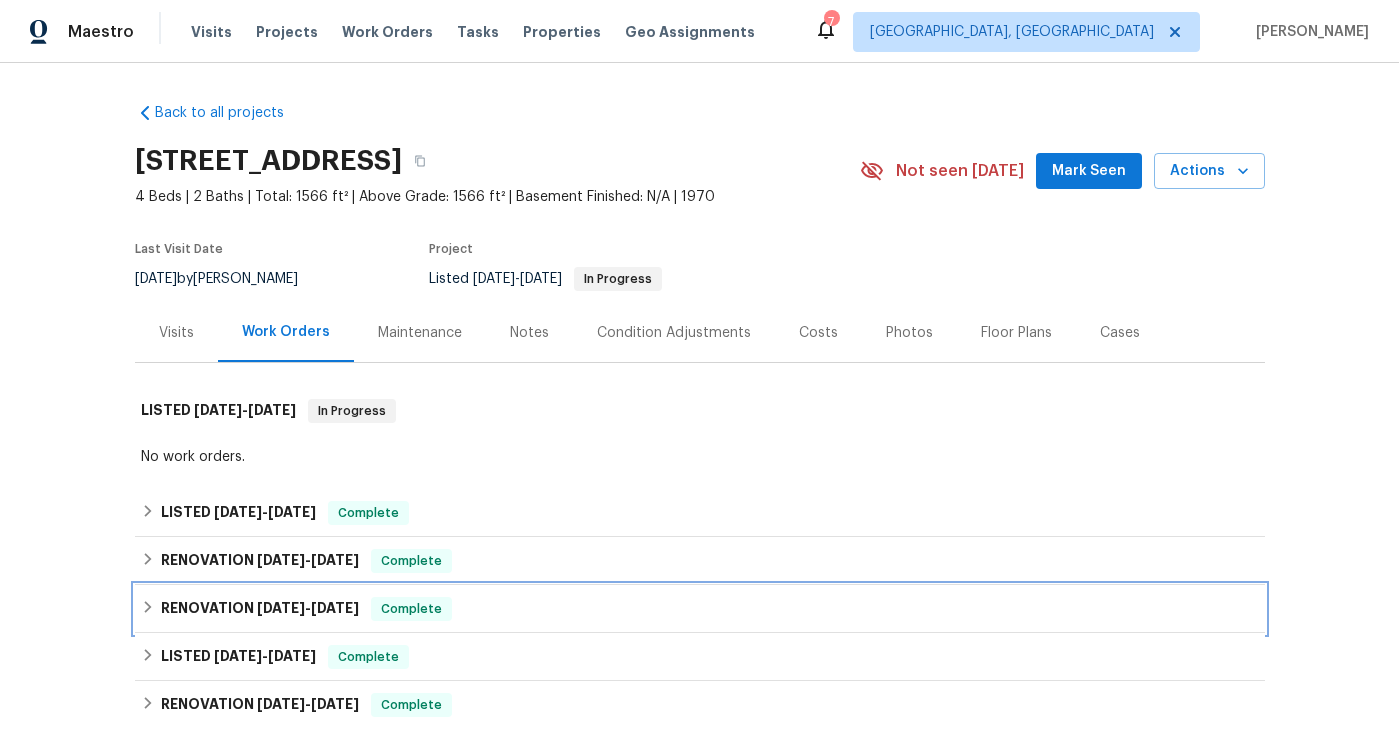 click 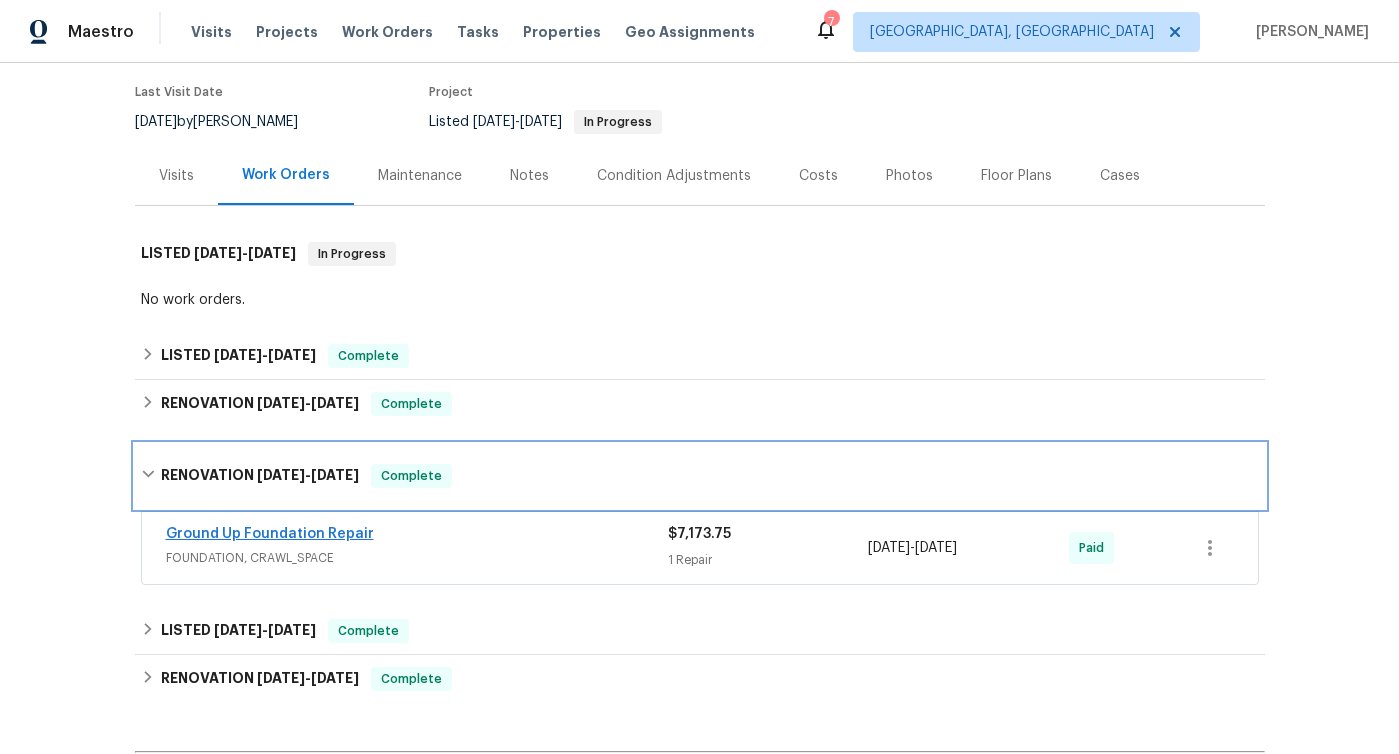 scroll, scrollTop: 158, scrollLeft: 0, axis: vertical 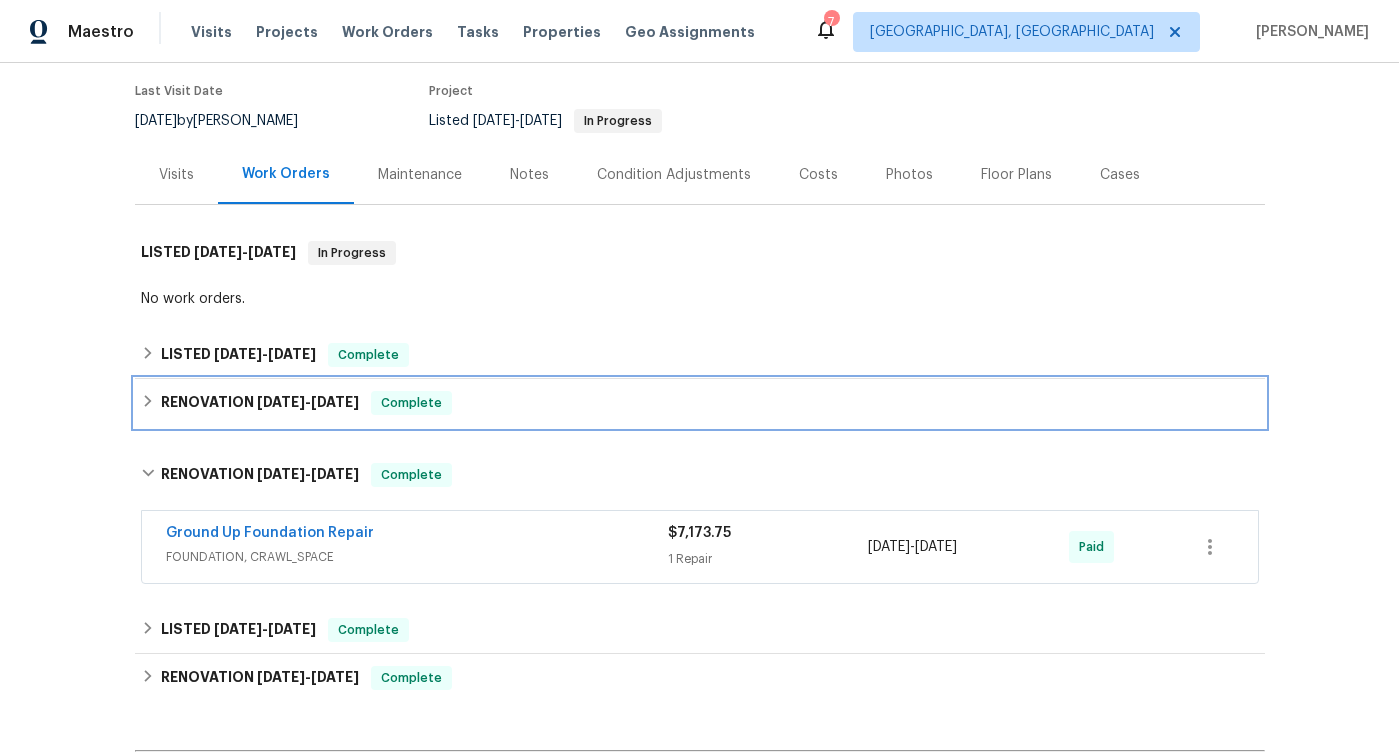 click on "RENOVATION   [DATE]  -  [DATE] Complete" at bounding box center (700, 403) 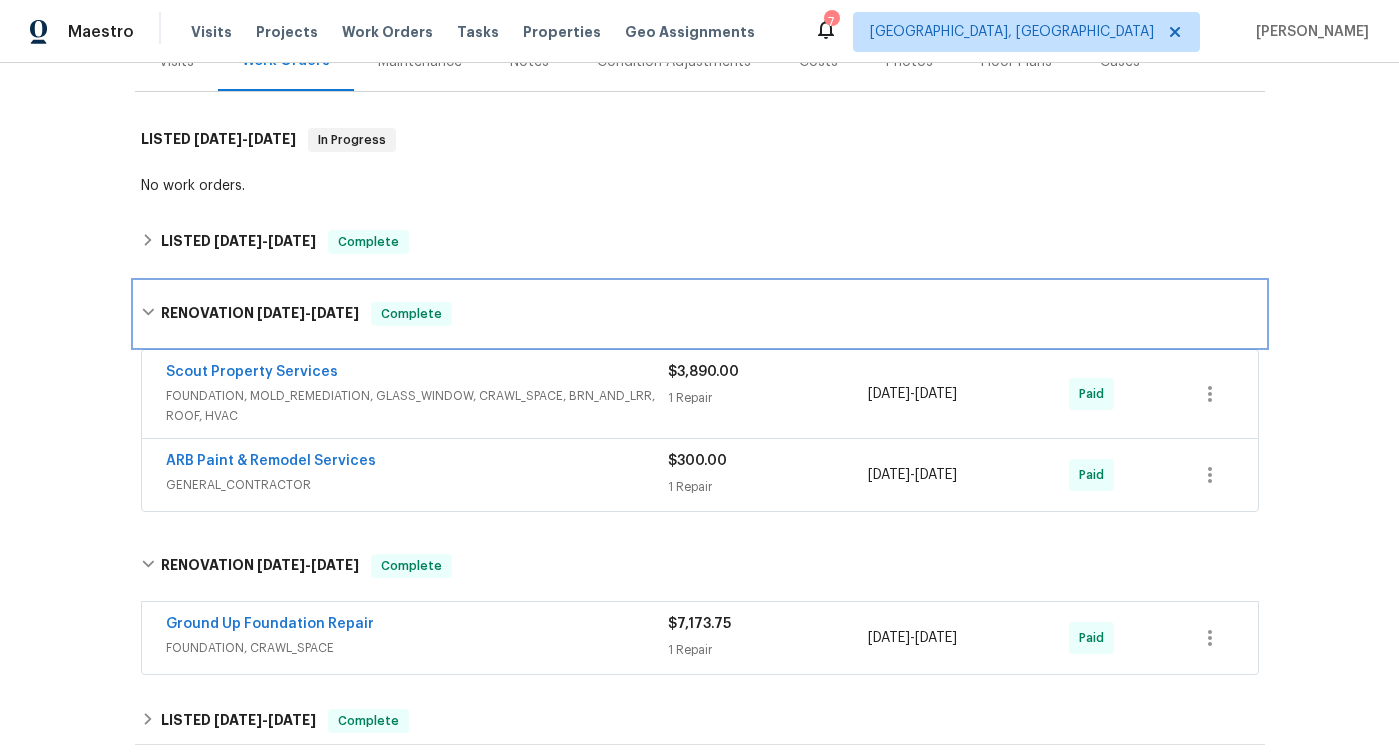 scroll, scrollTop: 273, scrollLeft: 0, axis: vertical 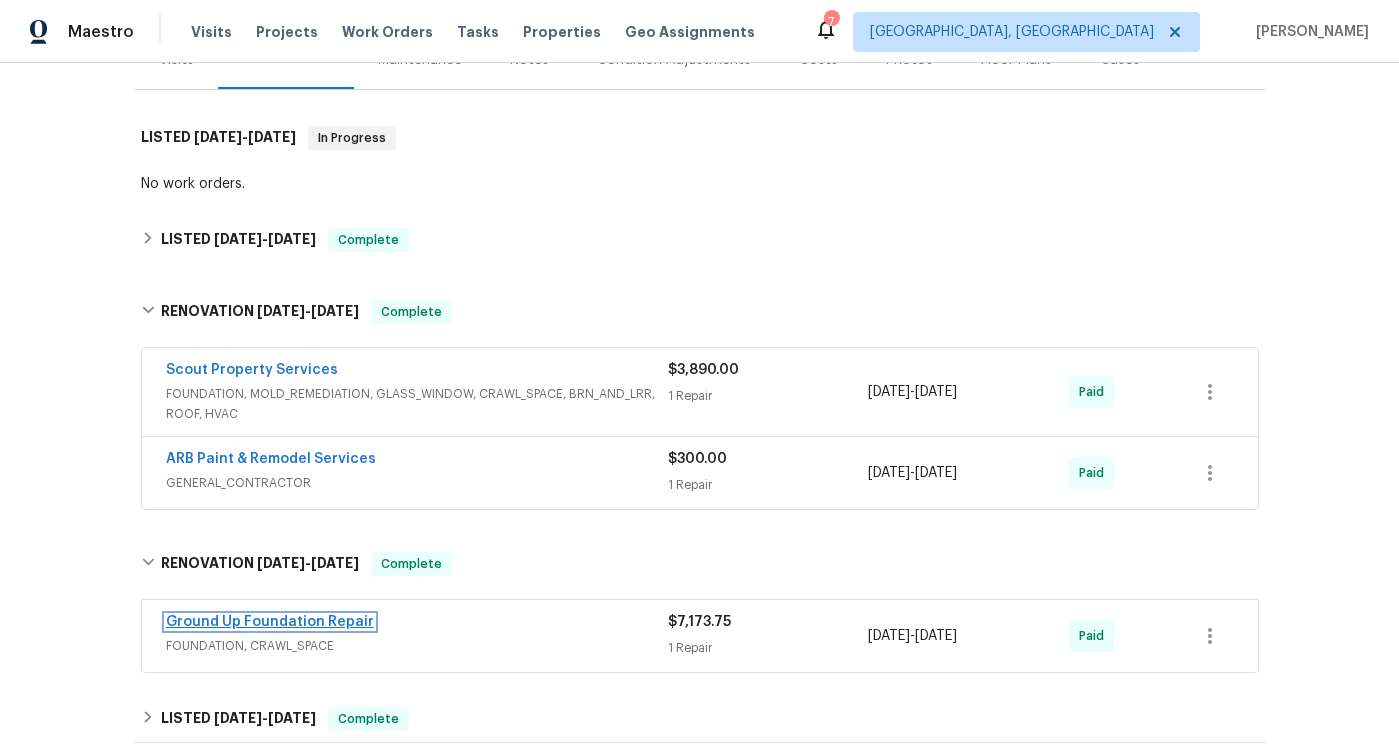 click on "Ground Up Foundation Repair" at bounding box center [270, 622] 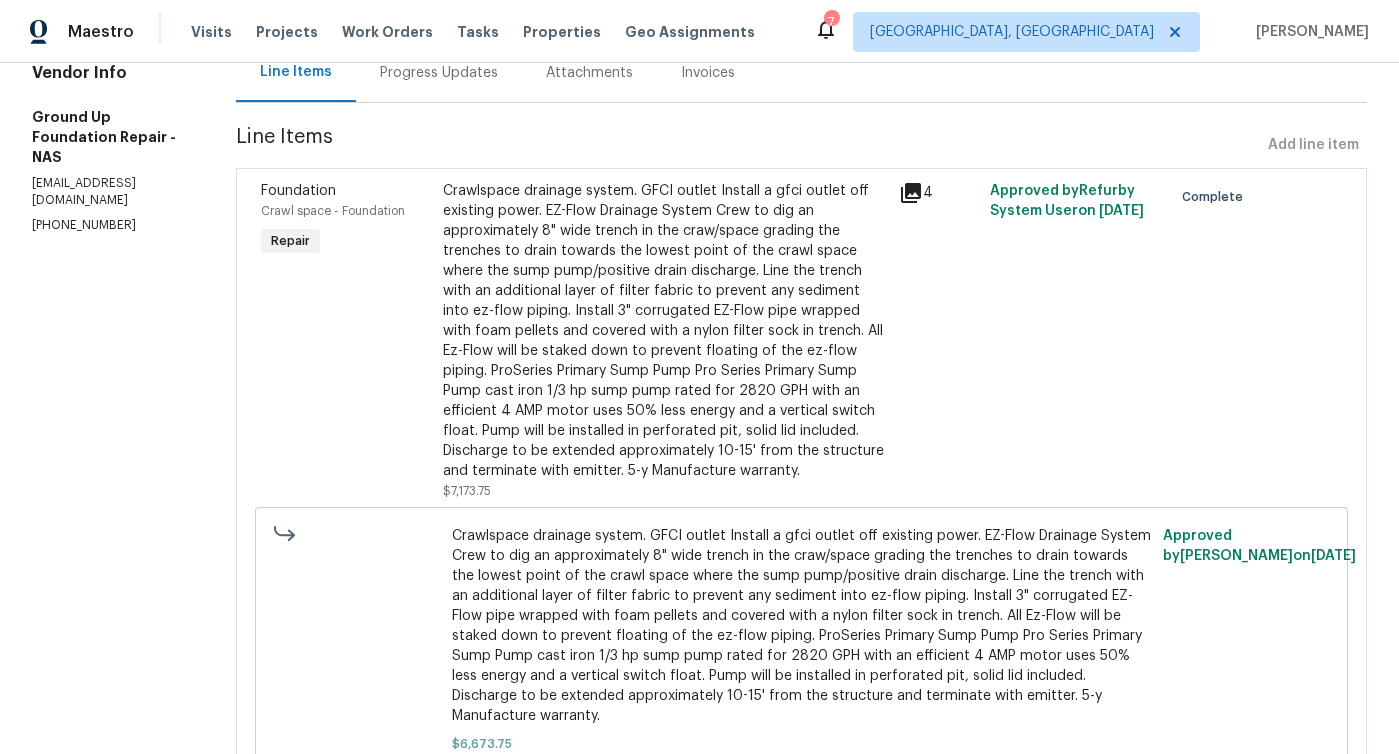 scroll, scrollTop: 0, scrollLeft: 0, axis: both 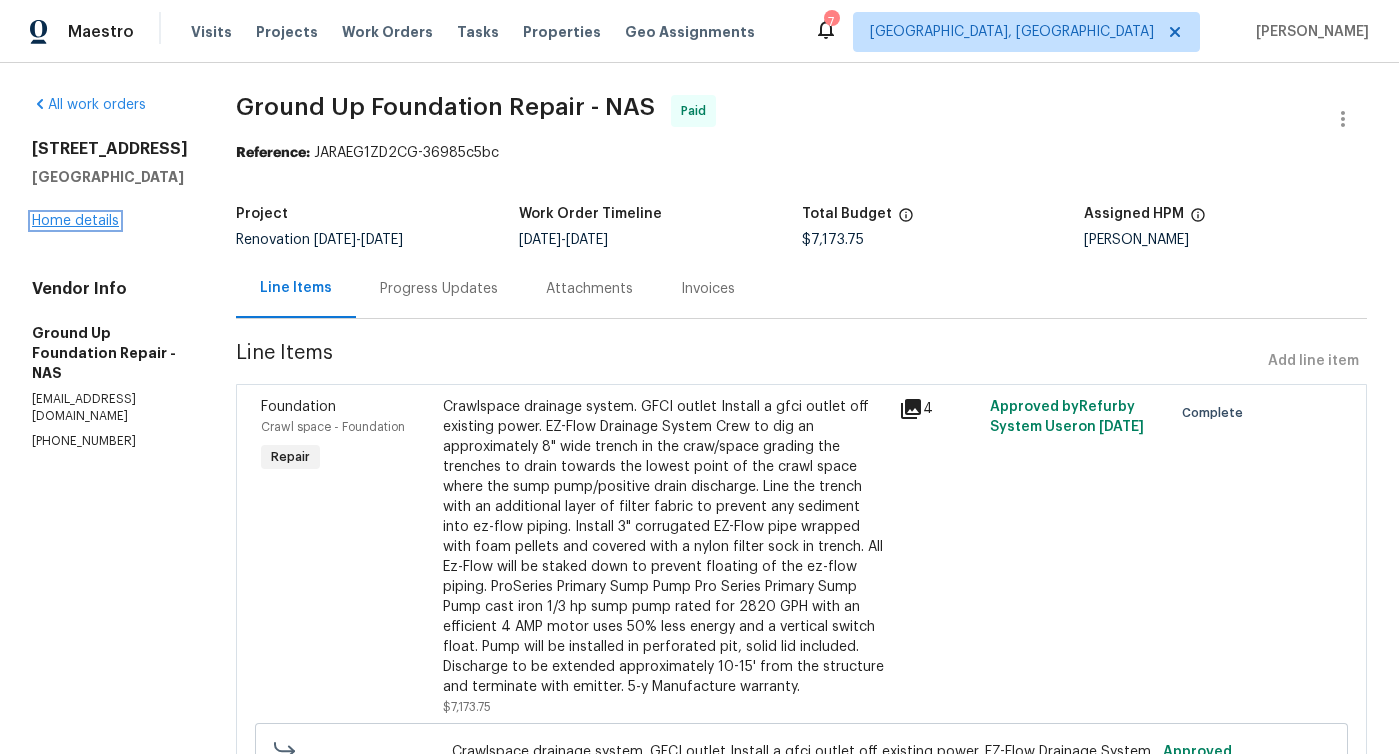 click on "Home details" at bounding box center [75, 221] 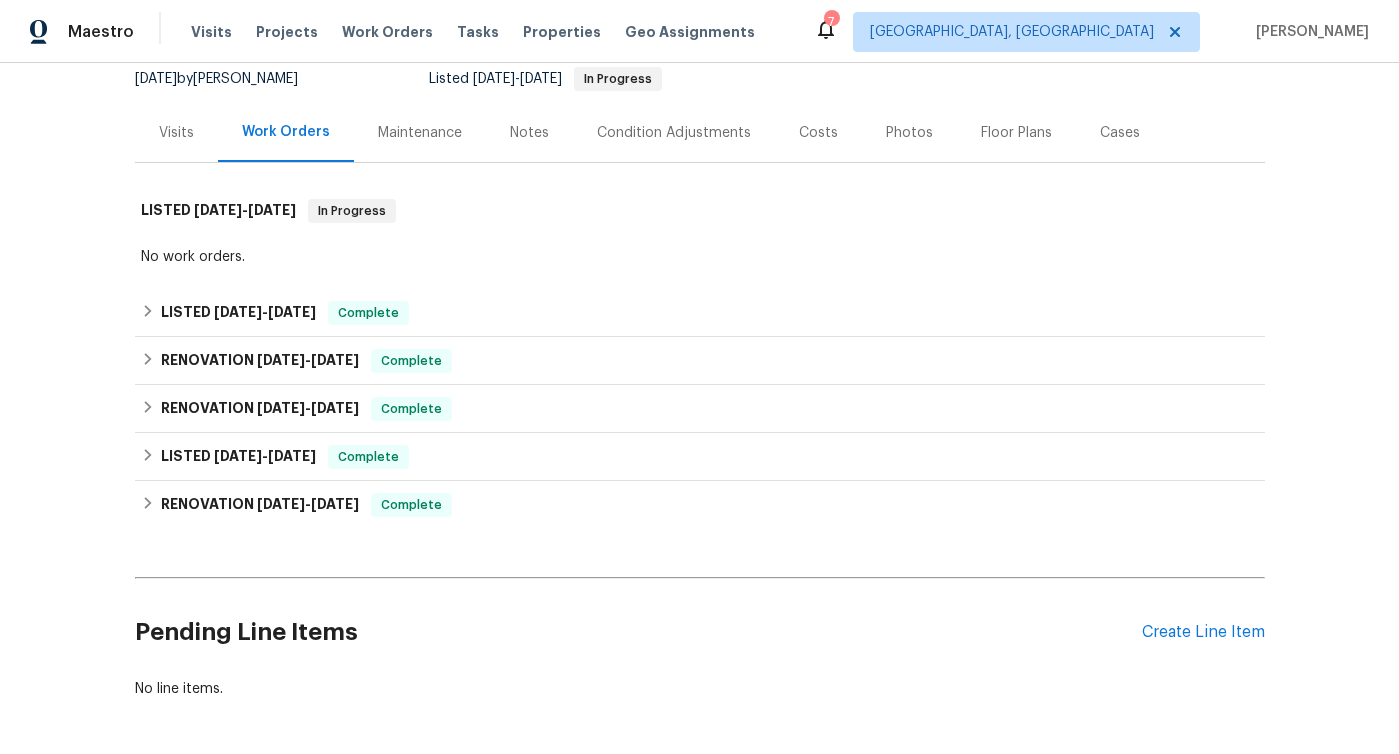 scroll, scrollTop: 208, scrollLeft: 0, axis: vertical 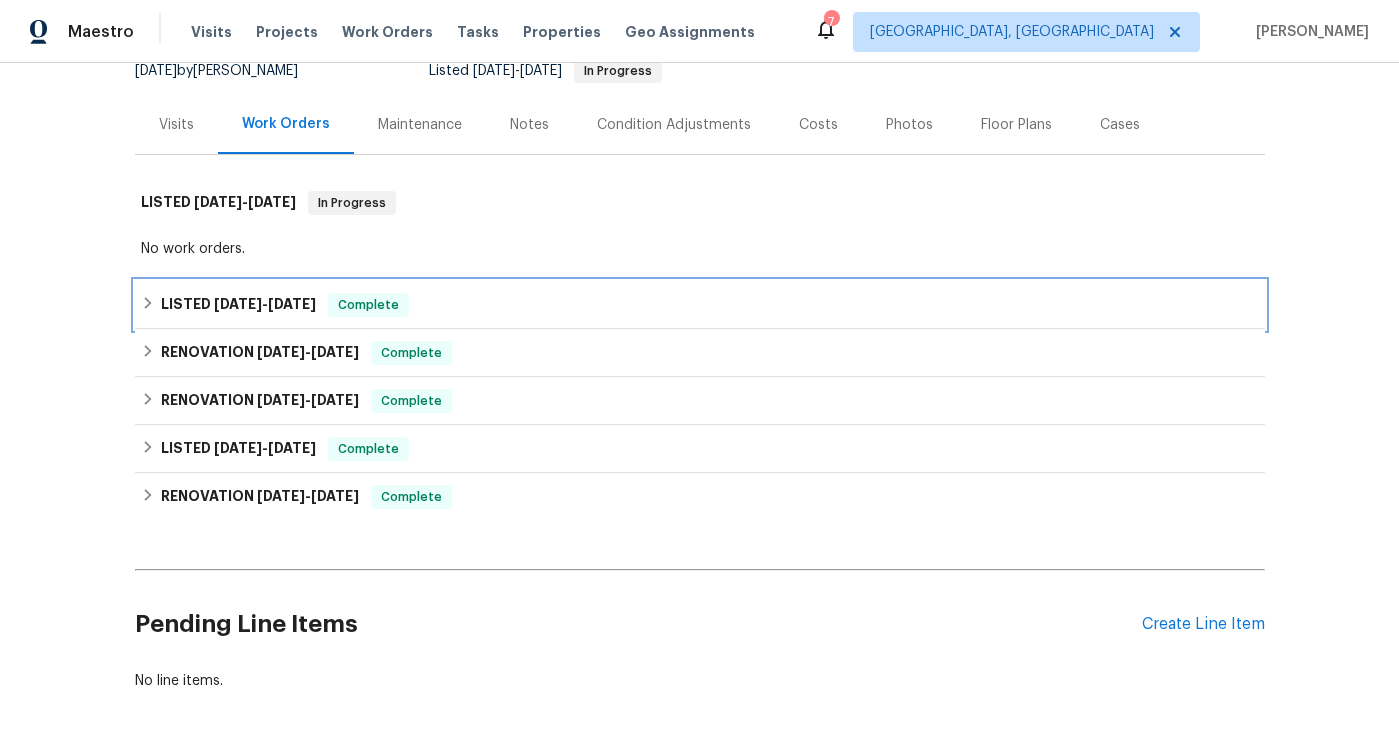 click 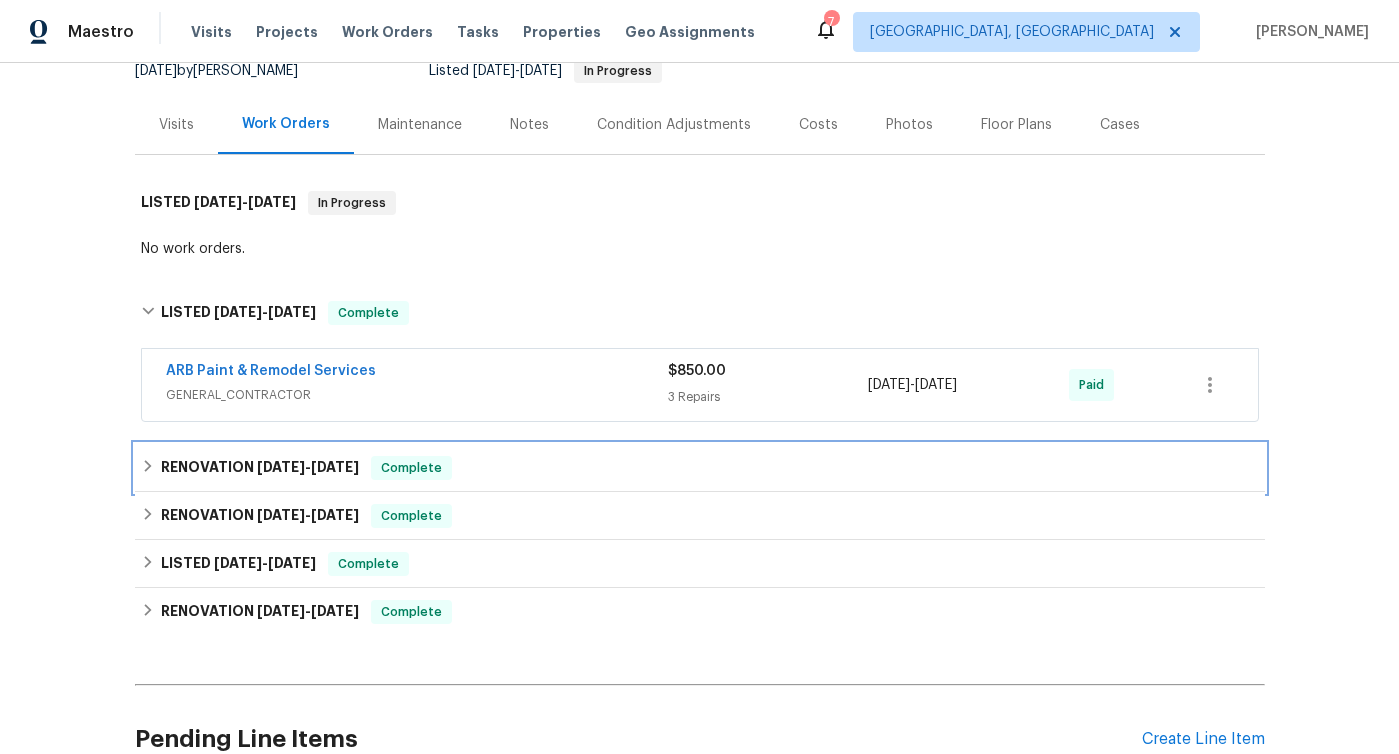 click 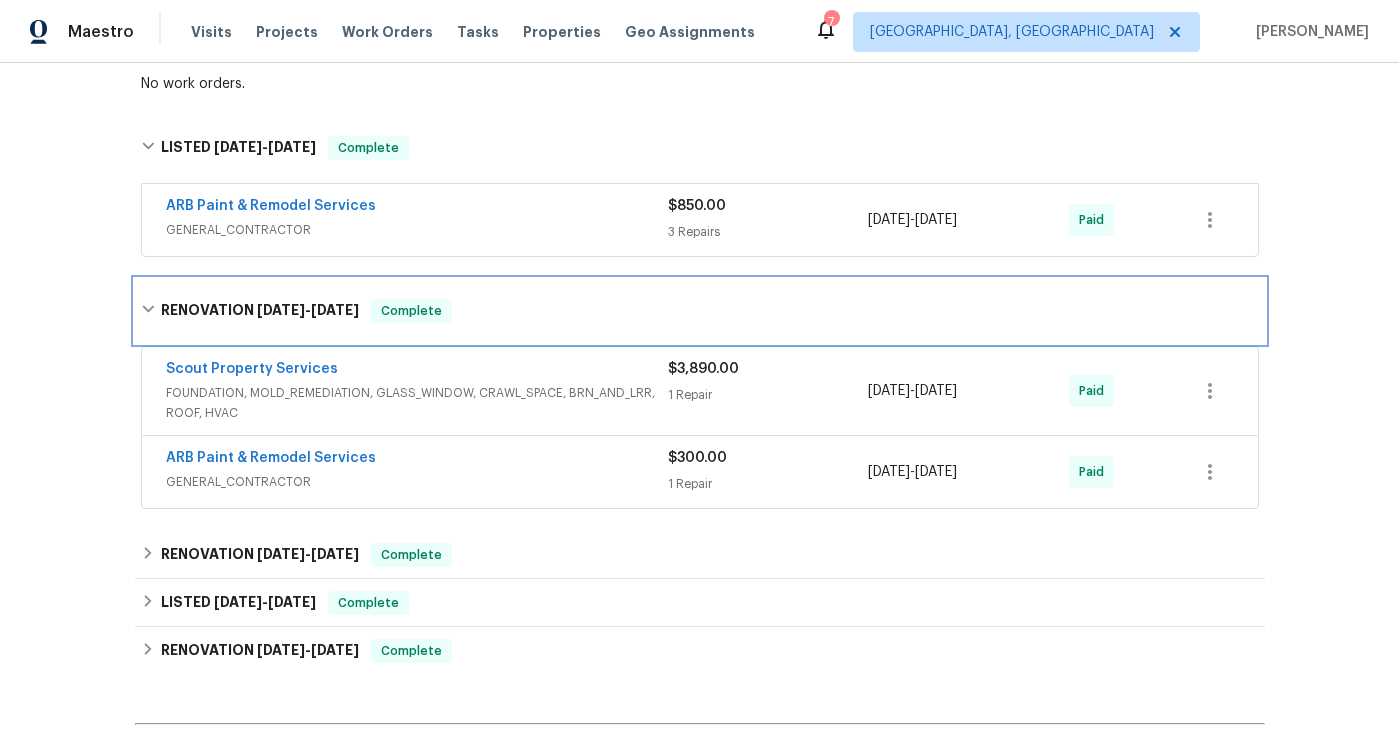 scroll, scrollTop: 375, scrollLeft: 0, axis: vertical 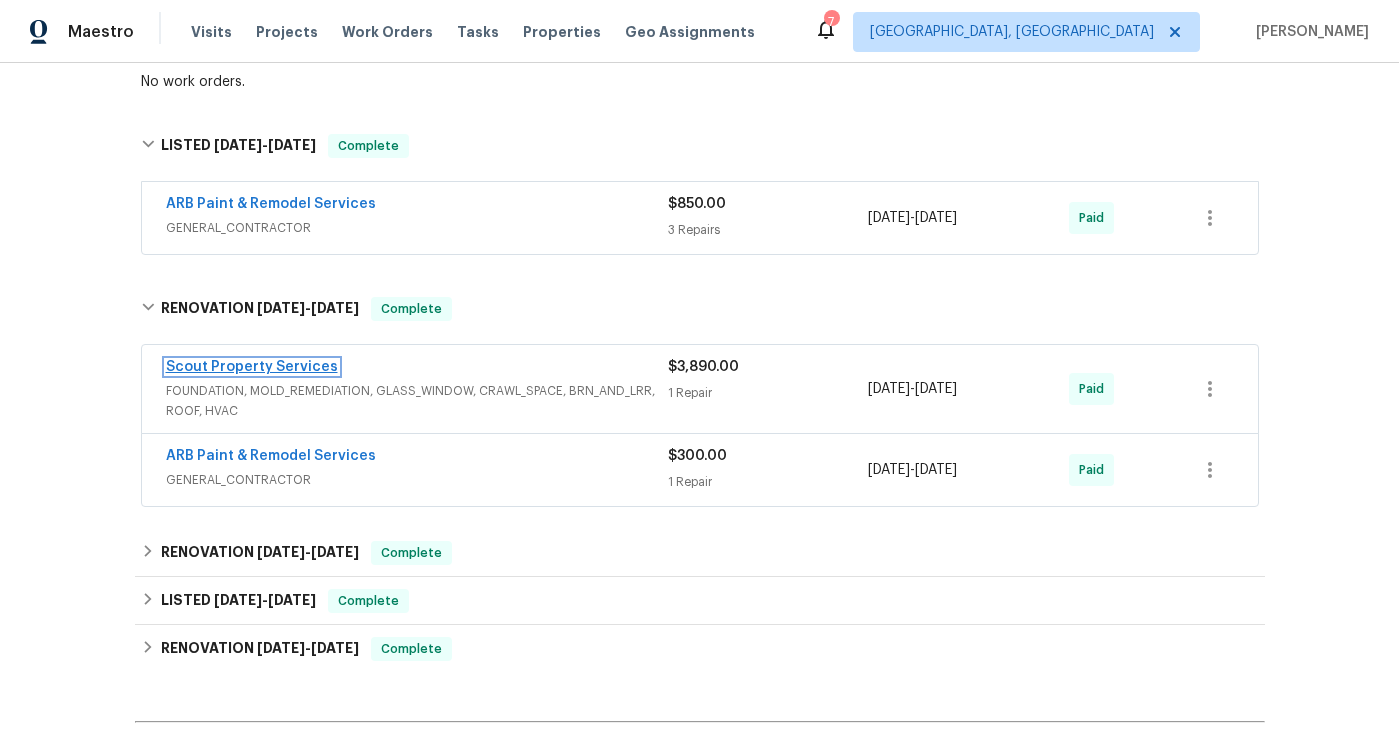 click on "Scout Property Services" at bounding box center (252, 367) 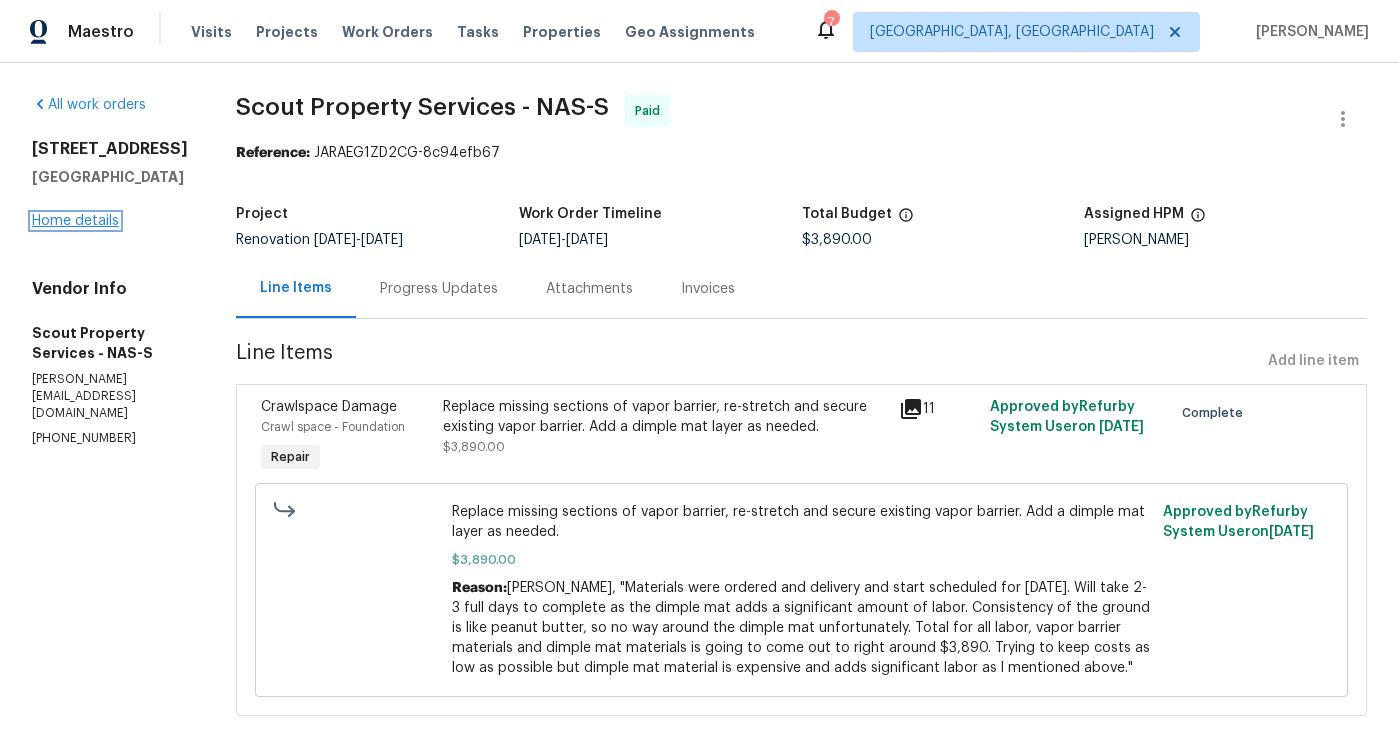 click on "Home details" at bounding box center [75, 221] 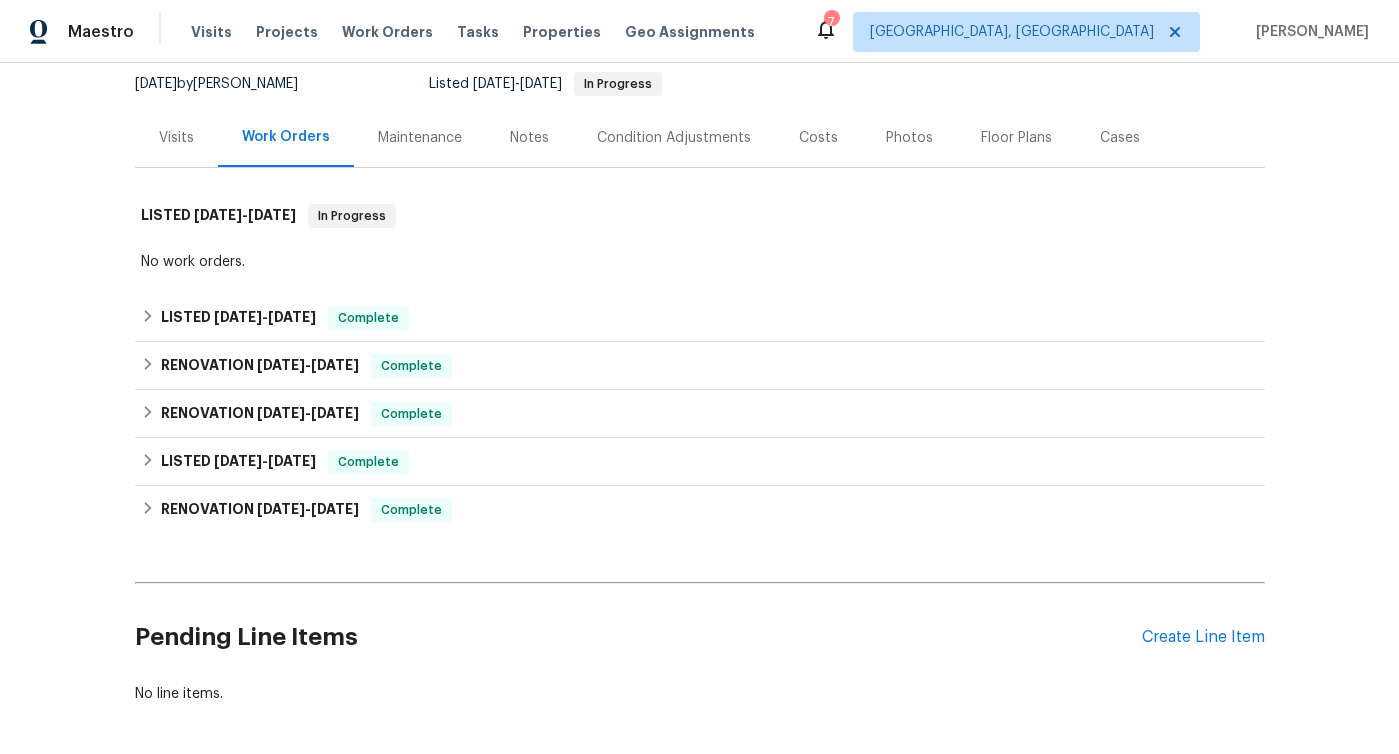 scroll, scrollTop: 205, scrollLeft: 0, axis: vertical 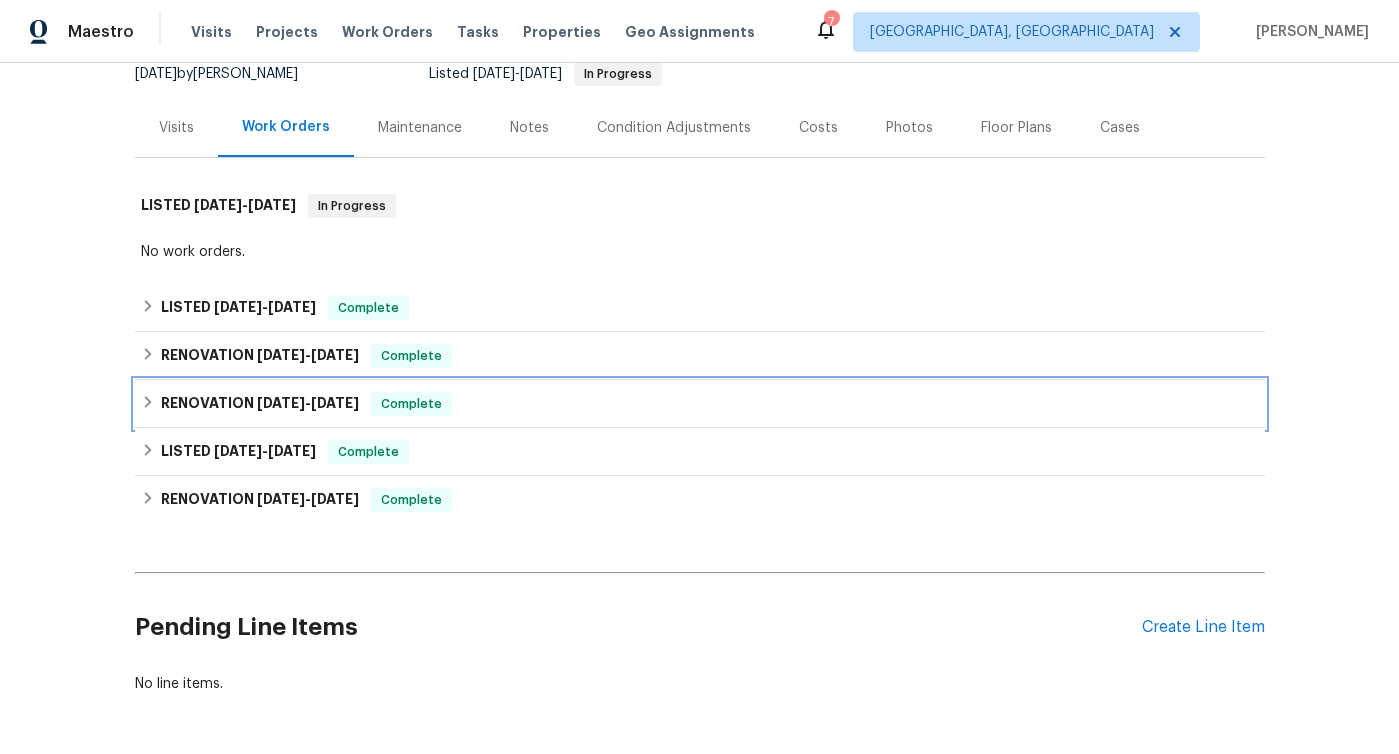 click on "RENOVATION   [DATE]  -  [DATE] Complete" at bounding box center [700, 404] 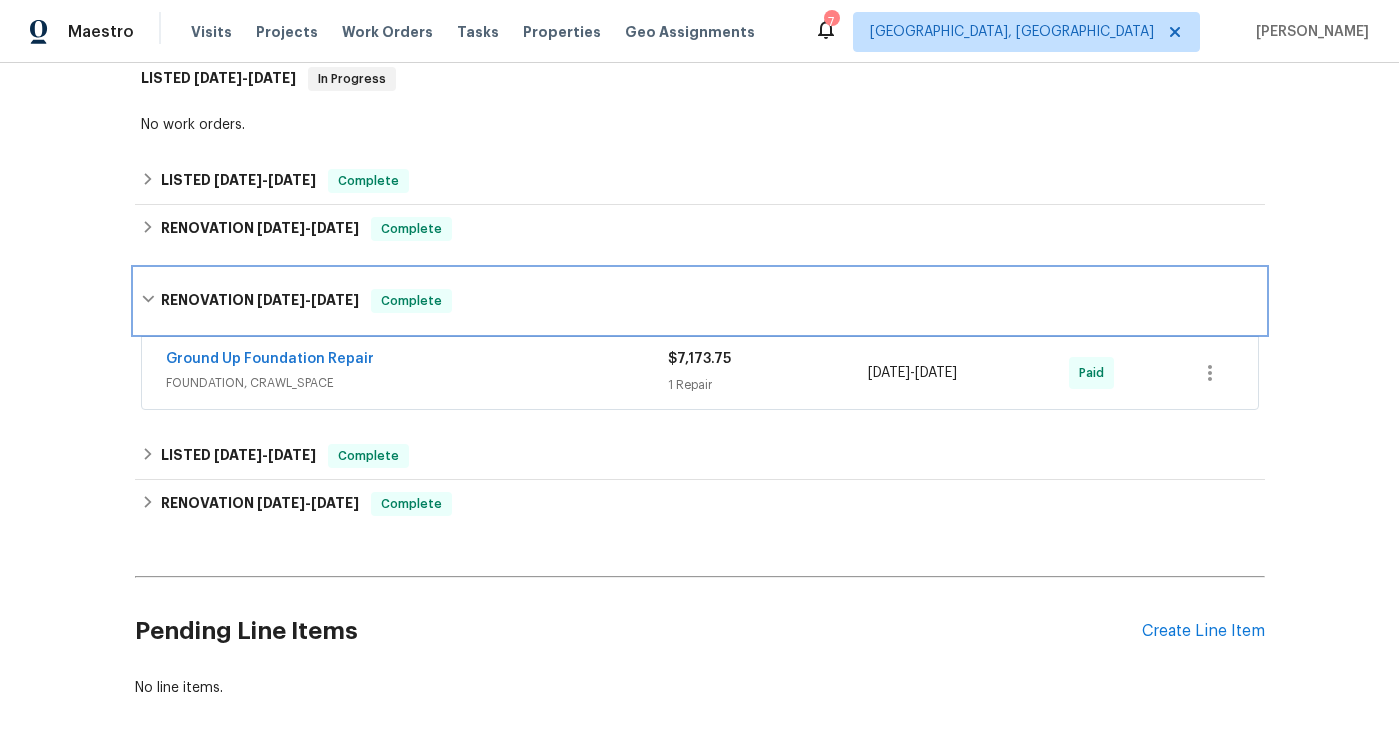 scroll, scrollTop: 372, scrollLeft: 0, axis: vertical 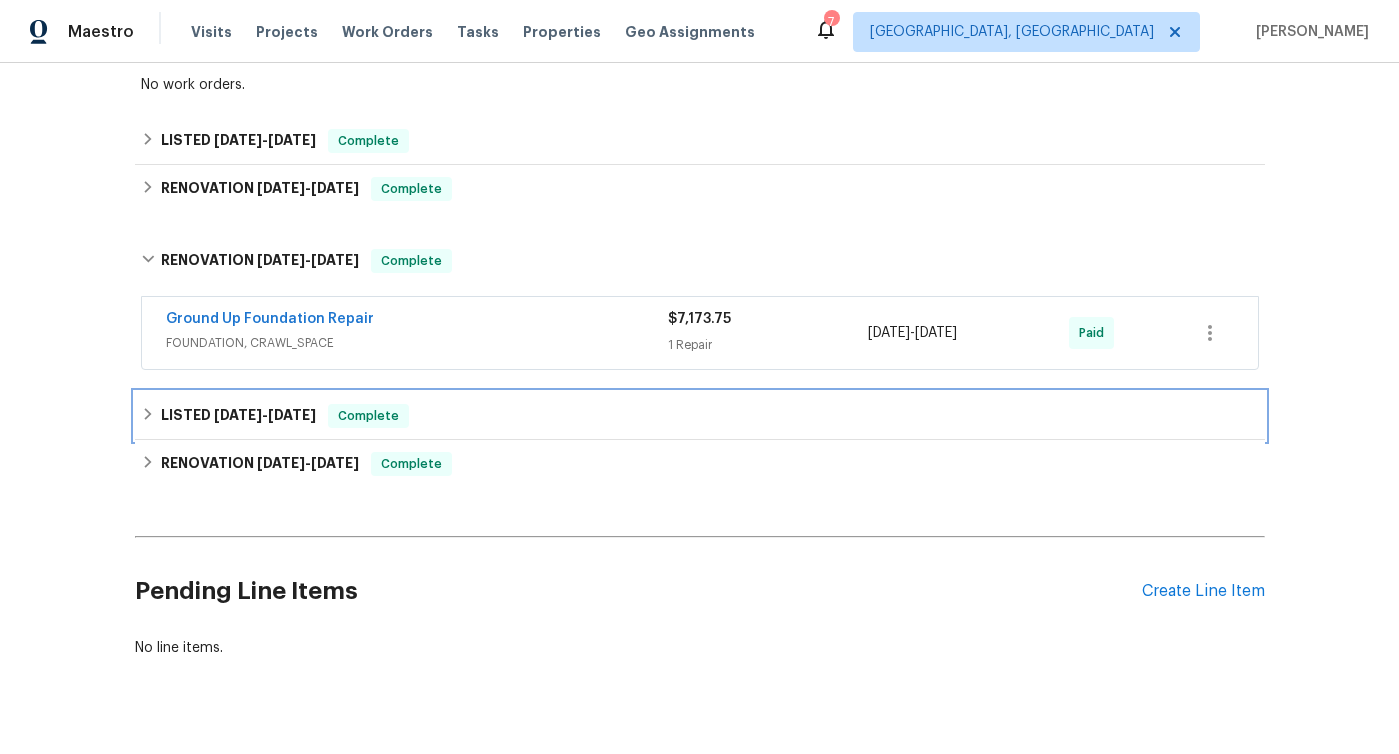 click 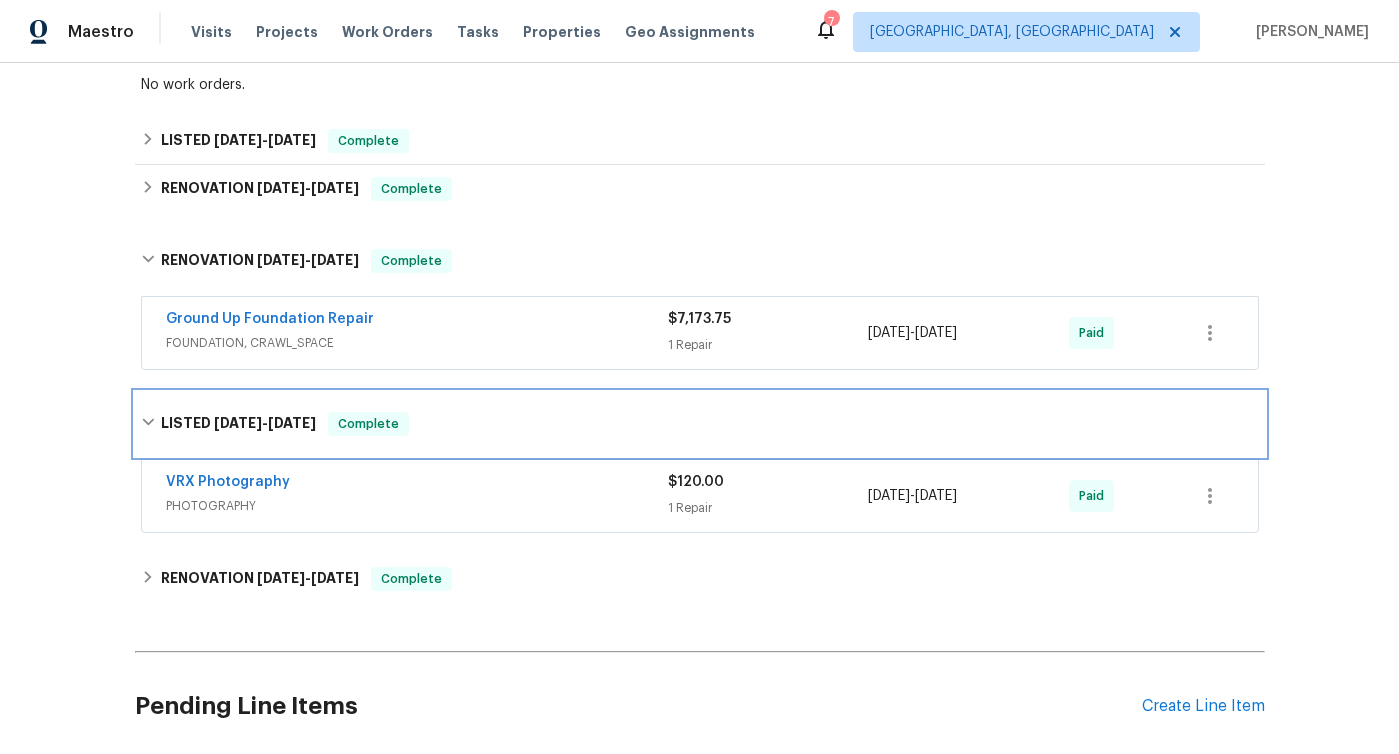 scroll, scrollTop: 527, scrollLeft: 0, axis: vertical 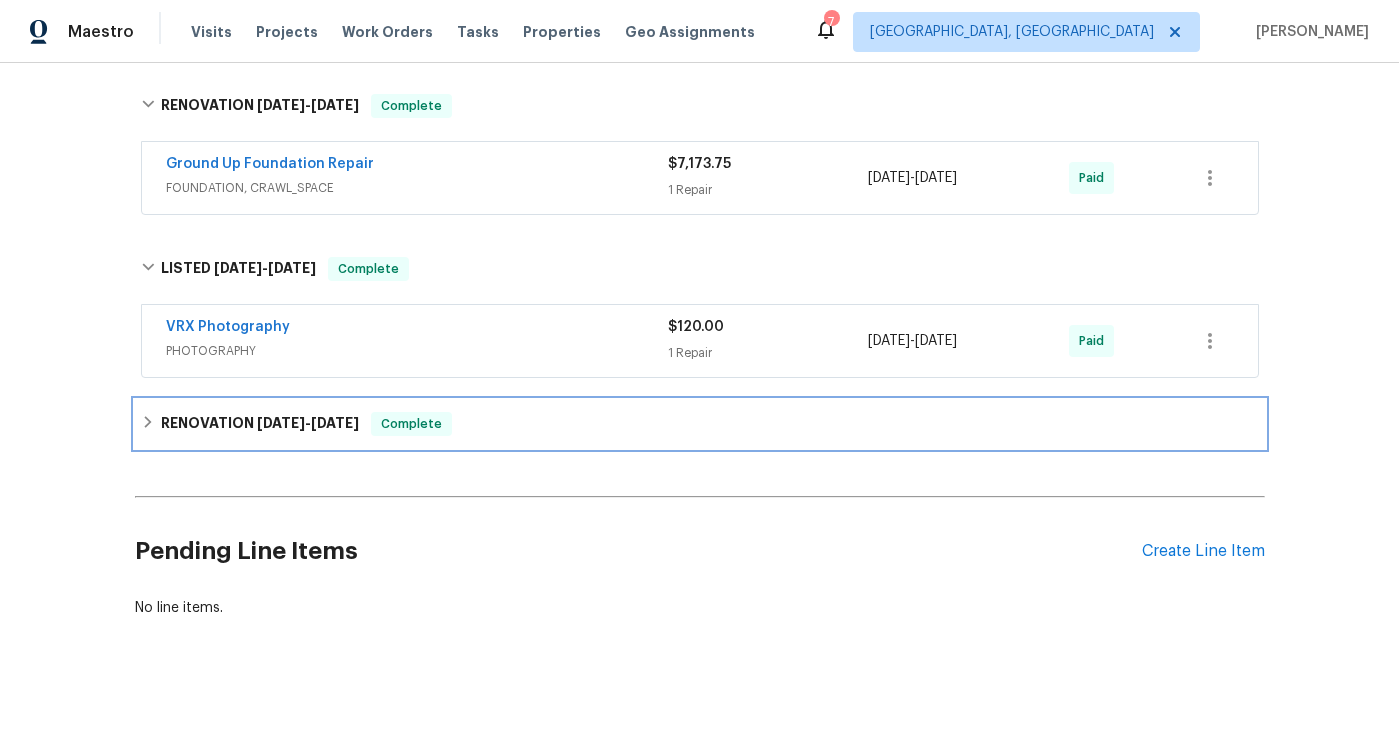 click 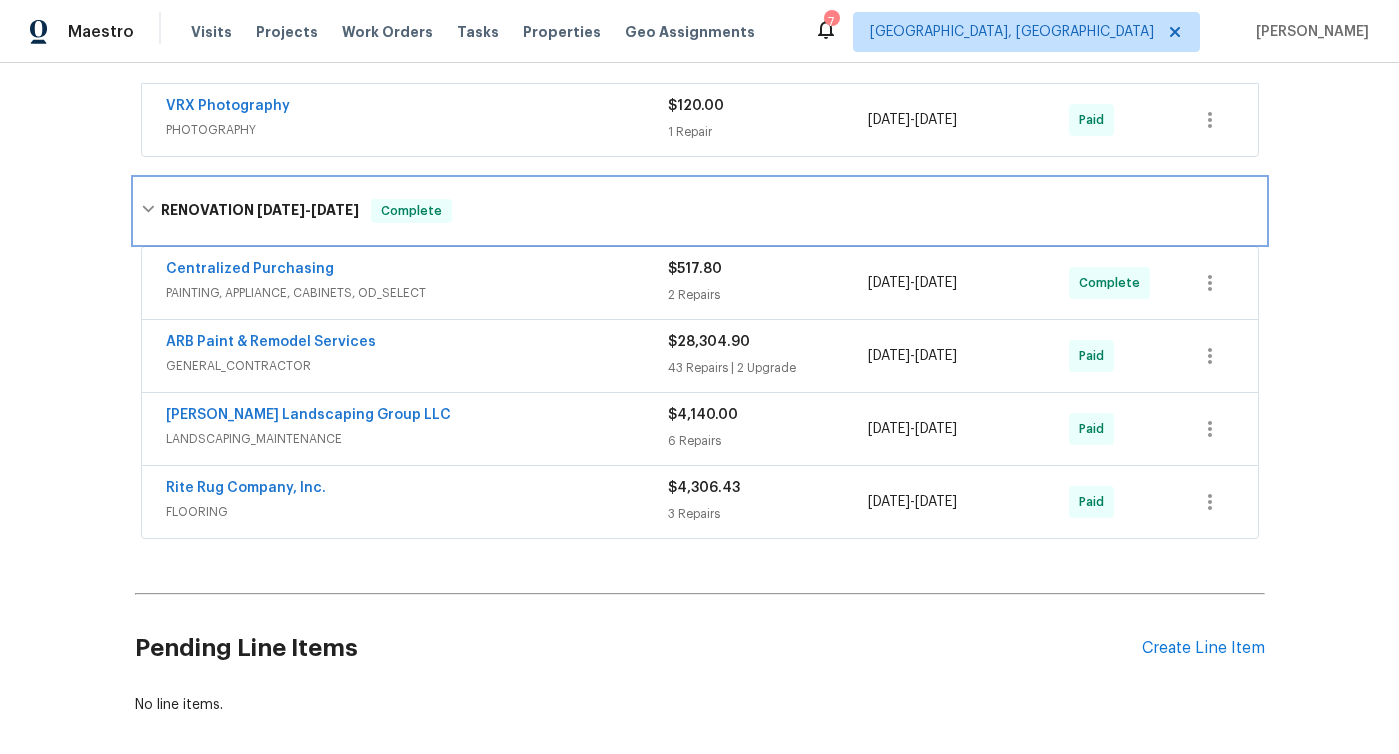 scroll, scrollTop: 845, scrollLeft: 0, axis: vertical 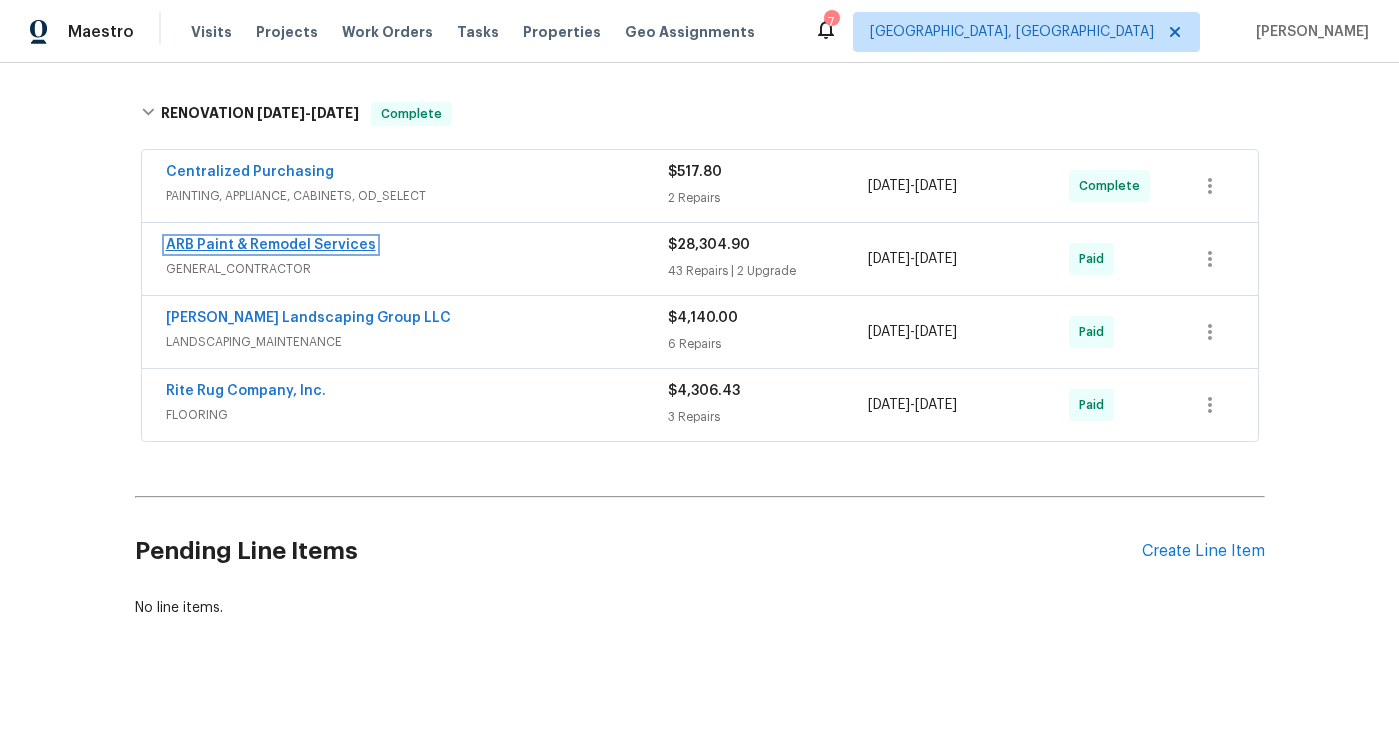 click on "ARB Paint & Remodel Services" at bounding box center [271, 245] 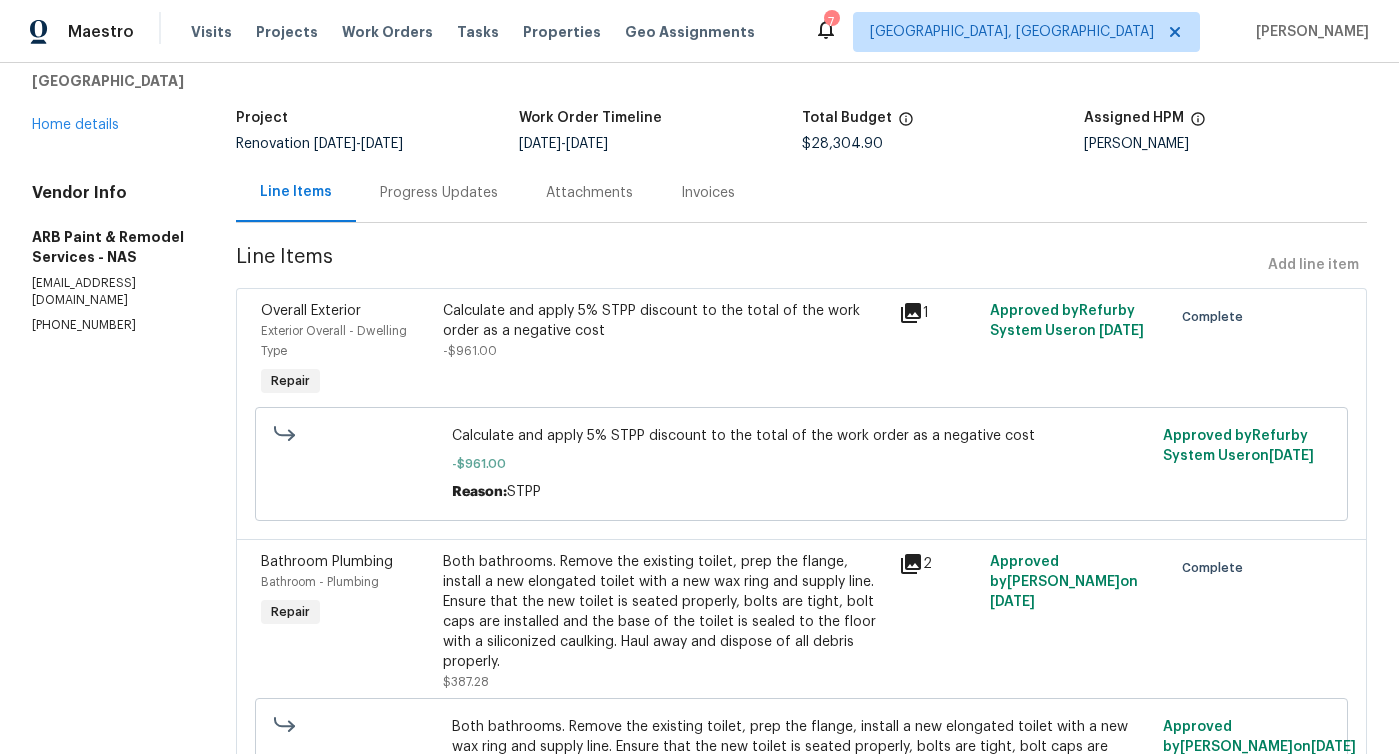 scroll, scrollTop: 0, scrollLeft: 0, axis: both 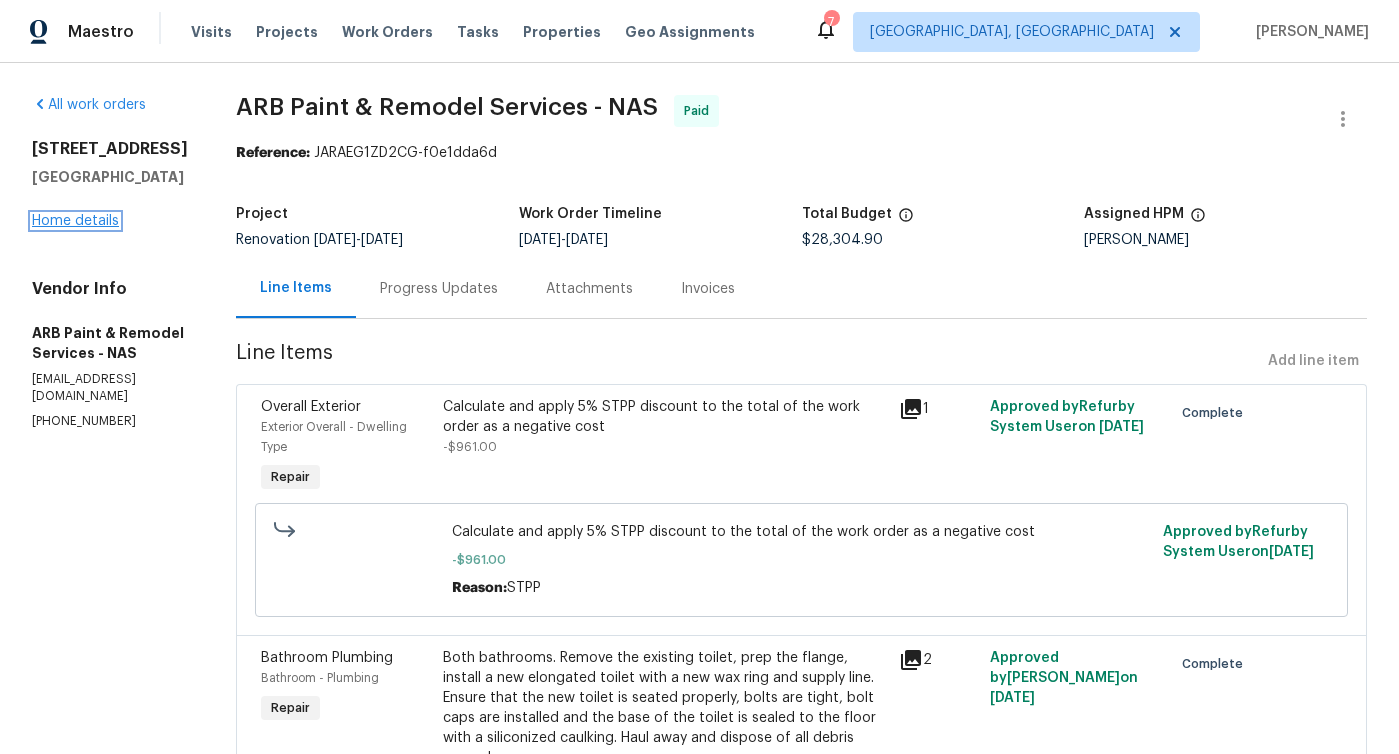 click on "Home details" at bounding box center (75, 221) 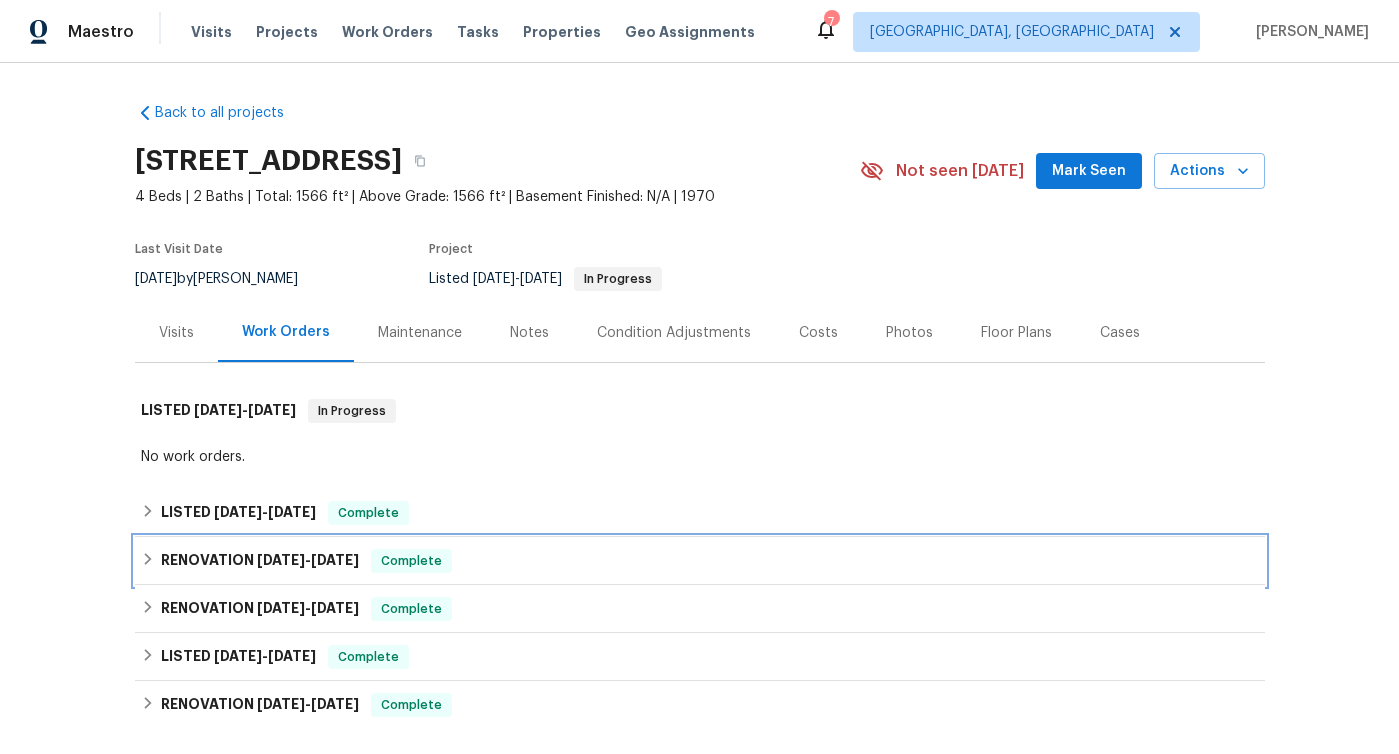 click 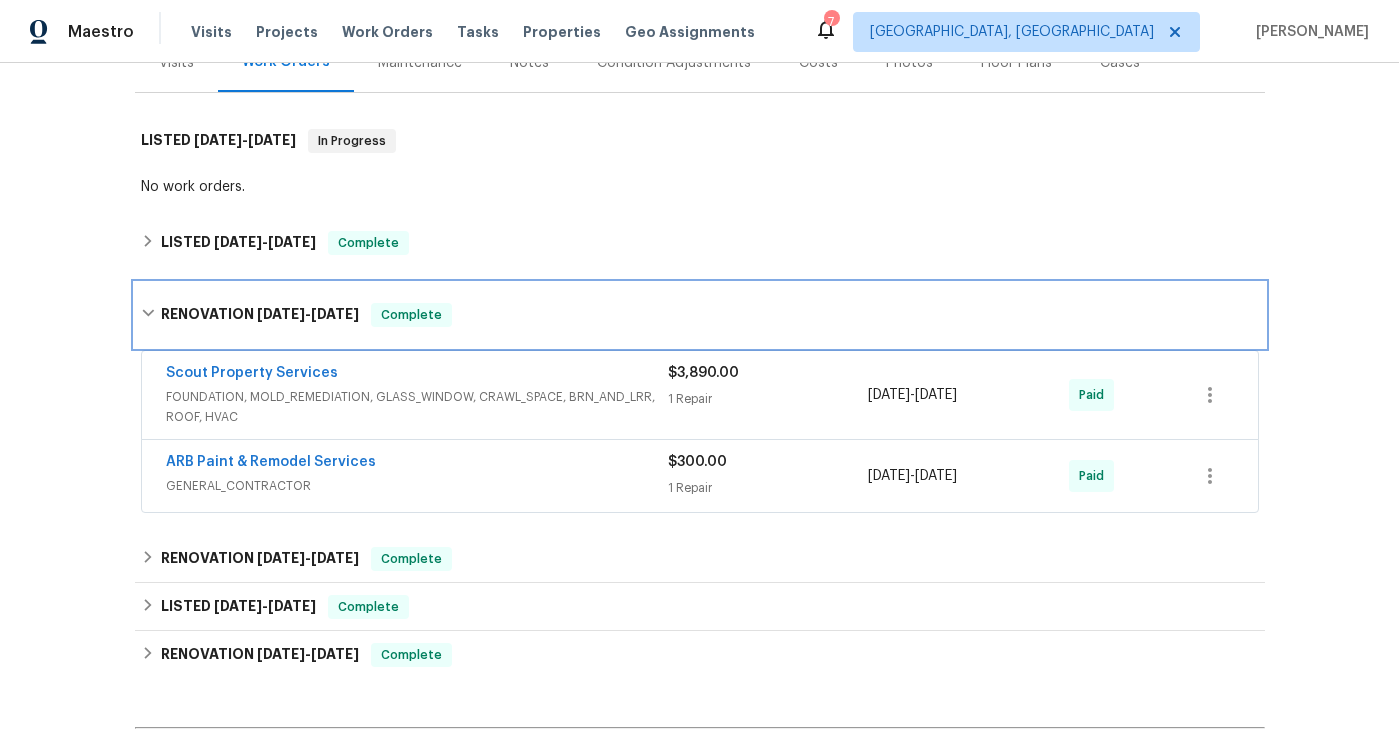 scroll, scrollTop: 366, scrollLeft: 0, axis: vertical 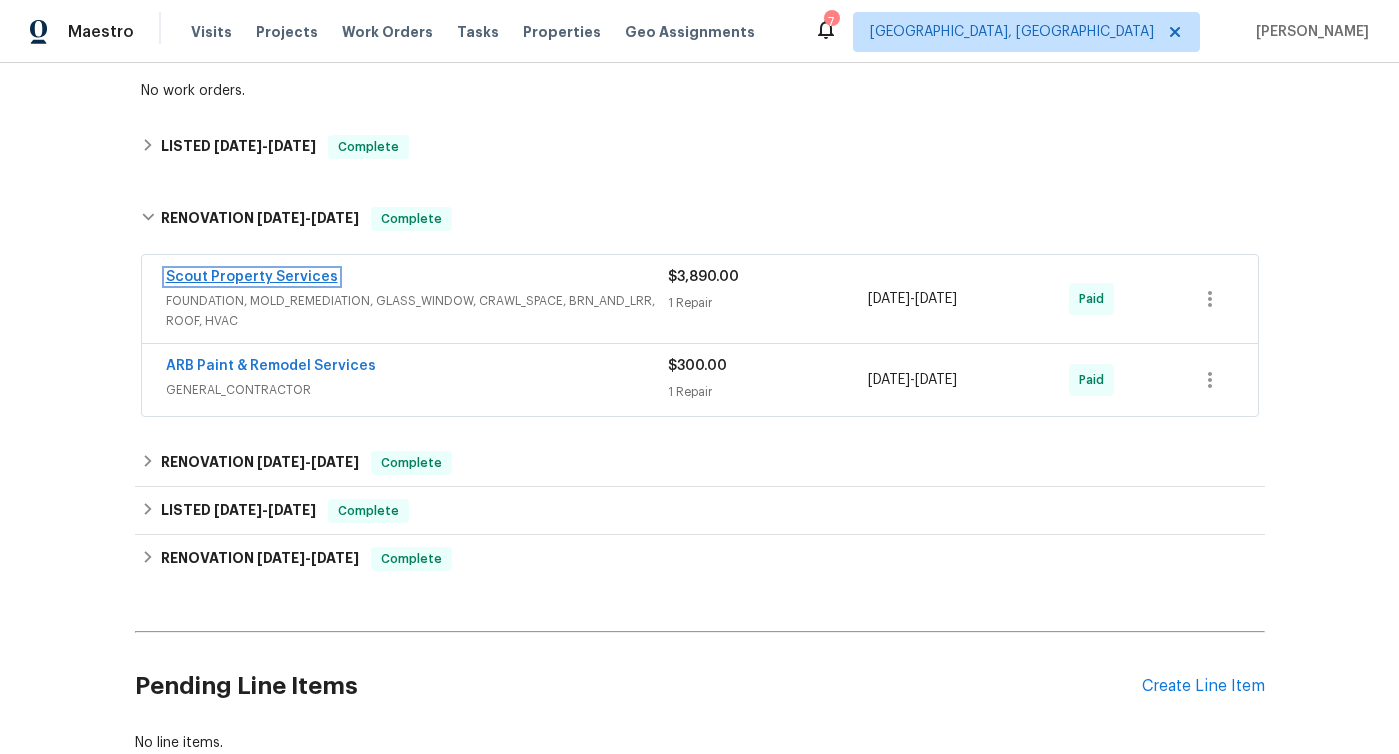 click on "Scout Property Services" at bounding box center [252, 277] 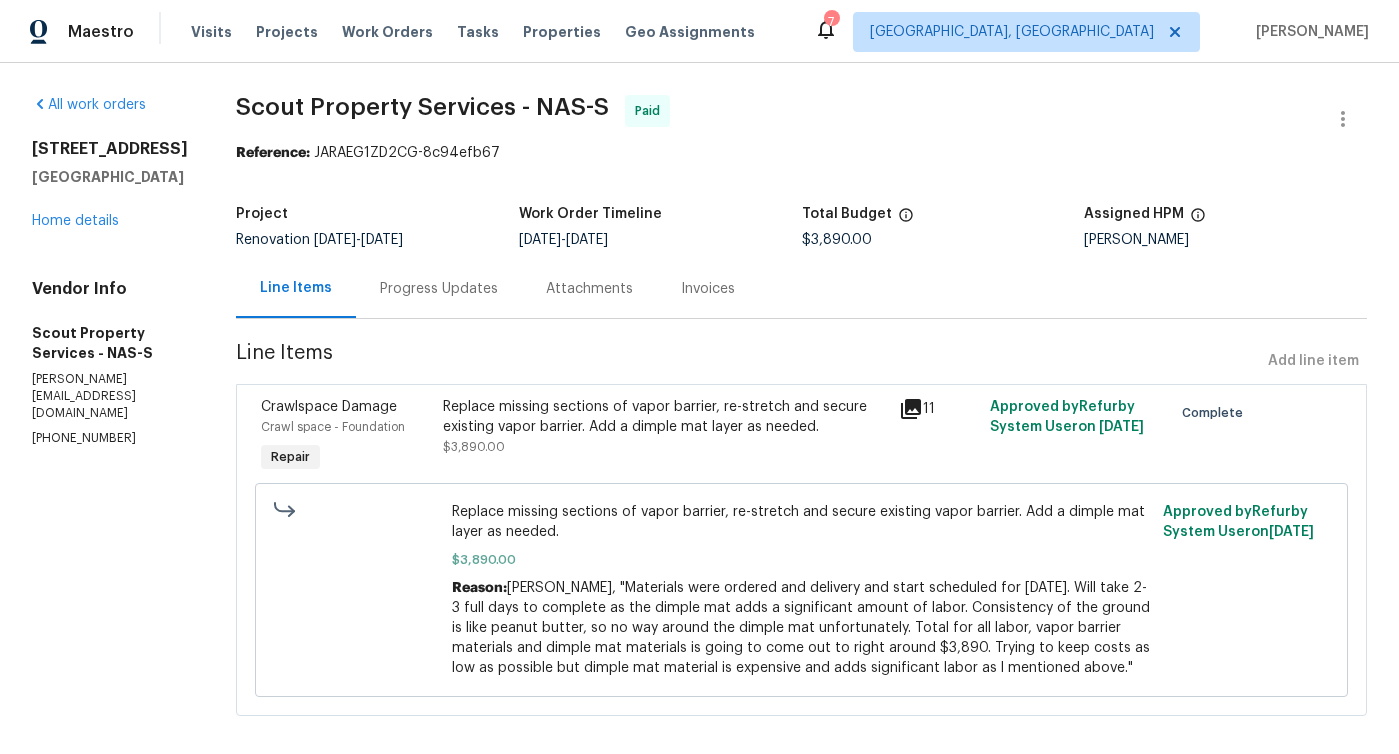 click on "Progress Updates" at bounding box center [439, 289] 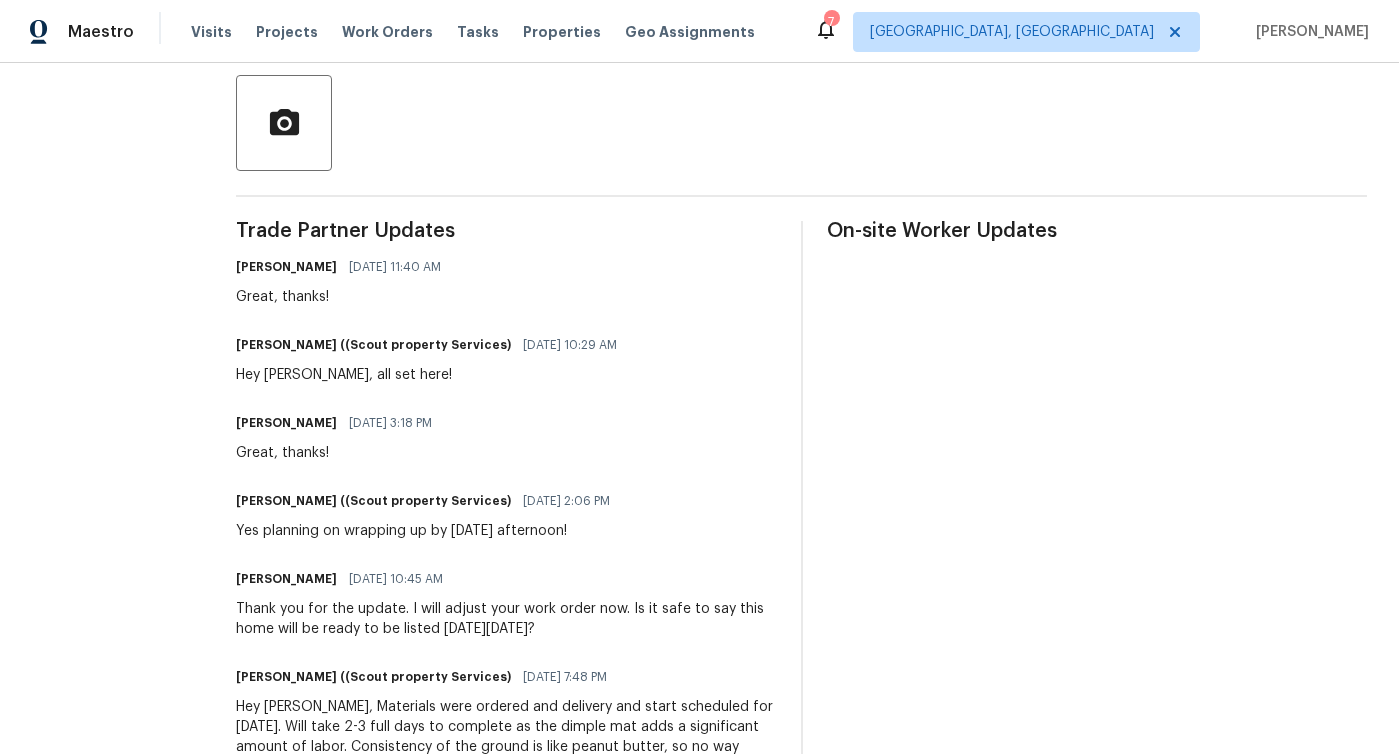 scroll, scrollTop: 0, scrollLeft: 0, axis: both 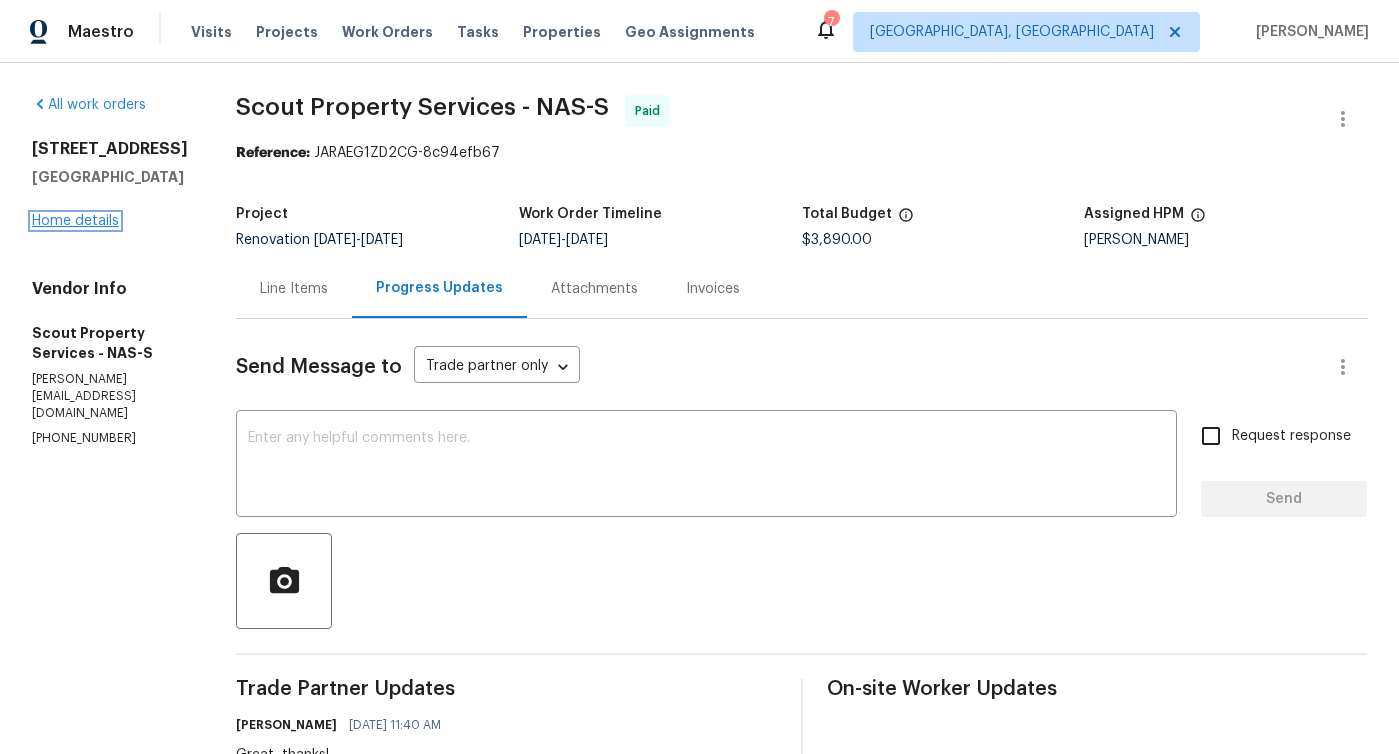 click on "Home details" at bounding box center (75, 221) 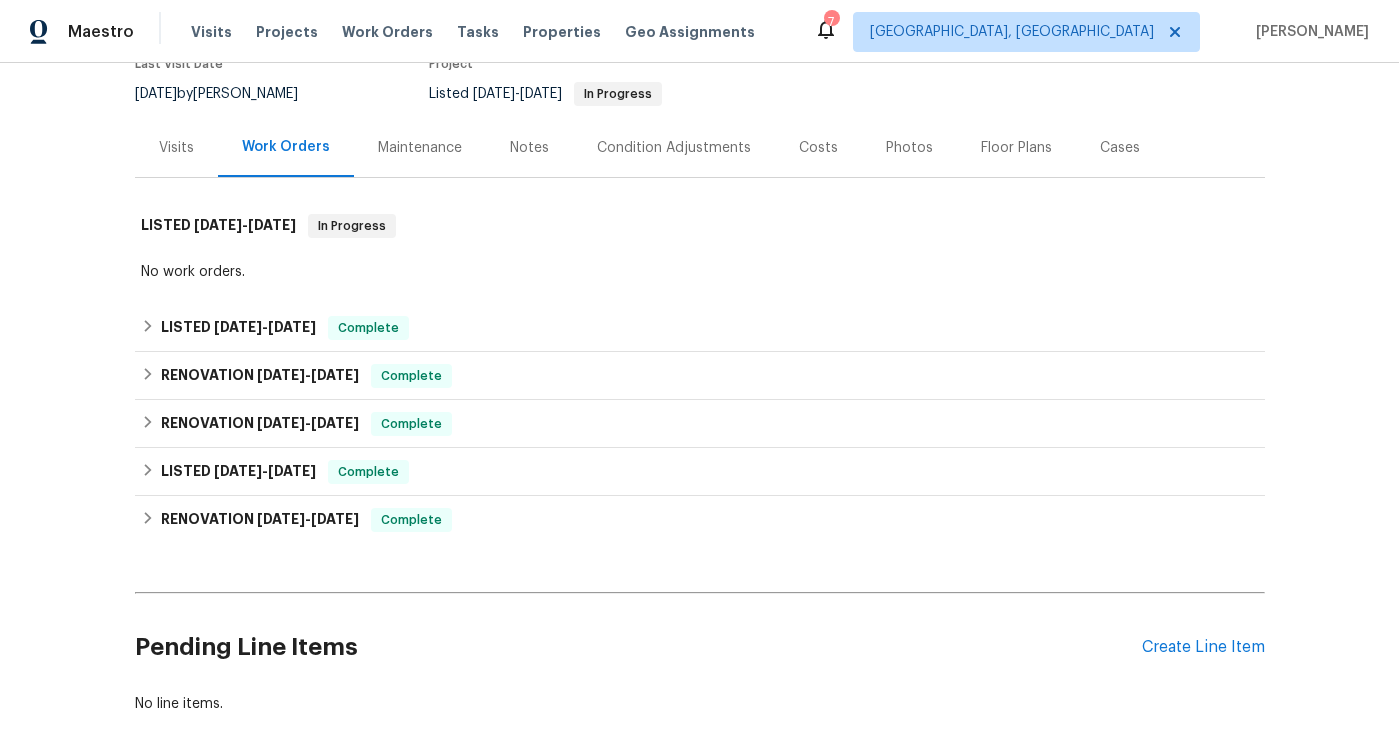 scroll, scrollTop: 187, scrollLeft: 0, axis: vertical 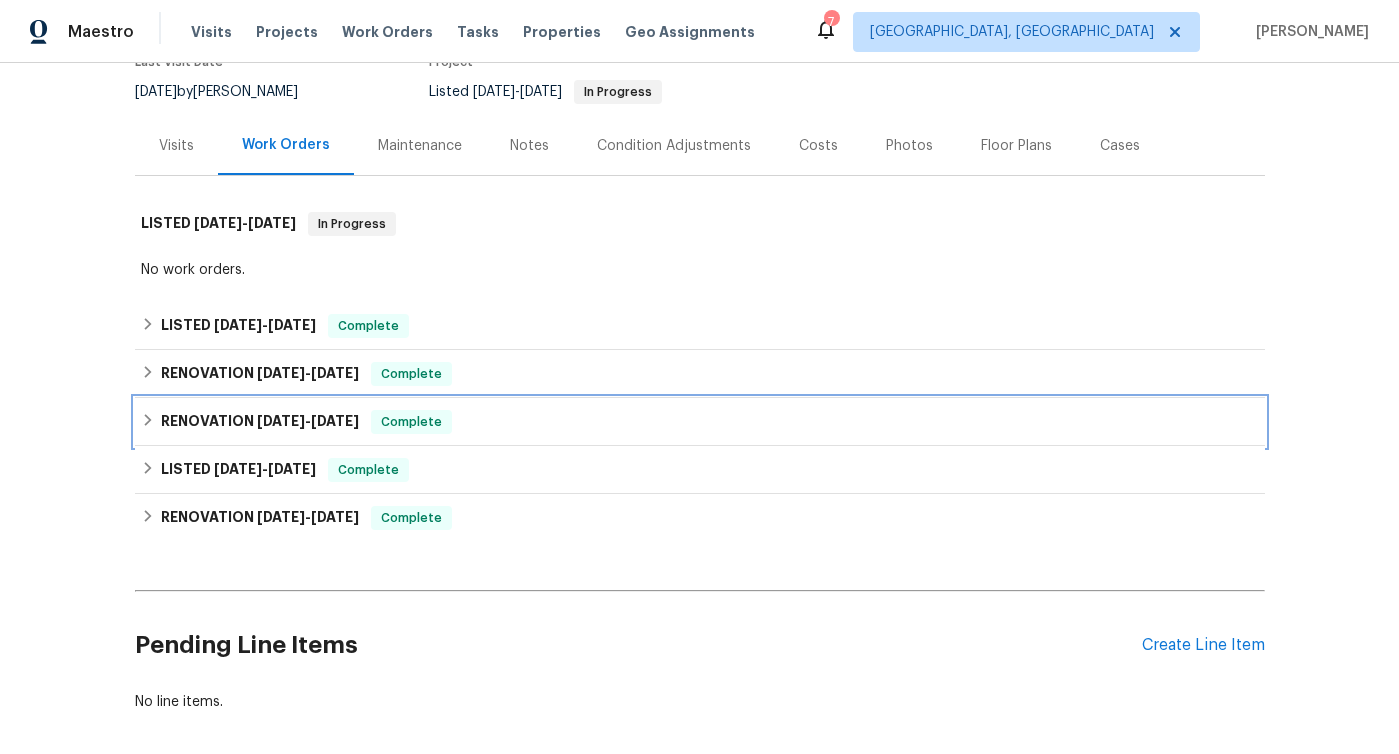 click 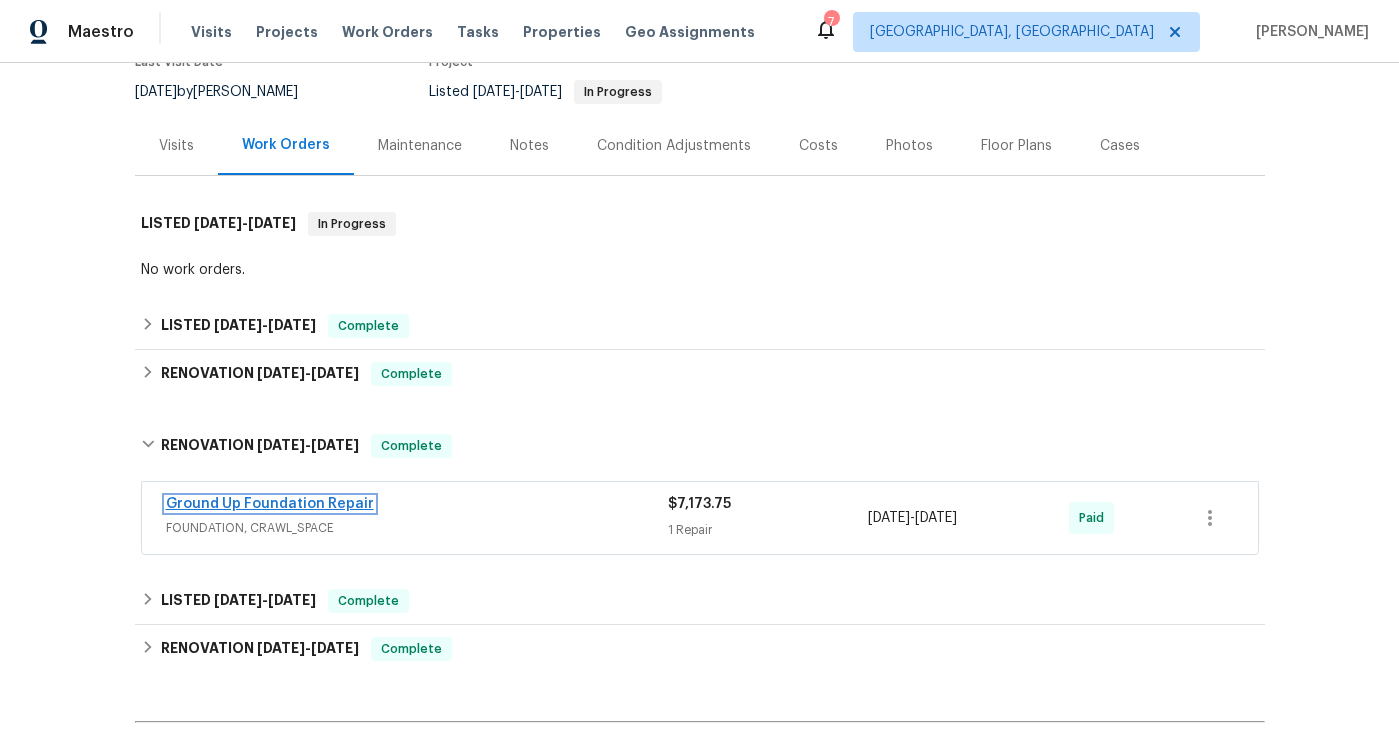 click on "Ground Up Foundation Repair" at bounding box center [270, 504] 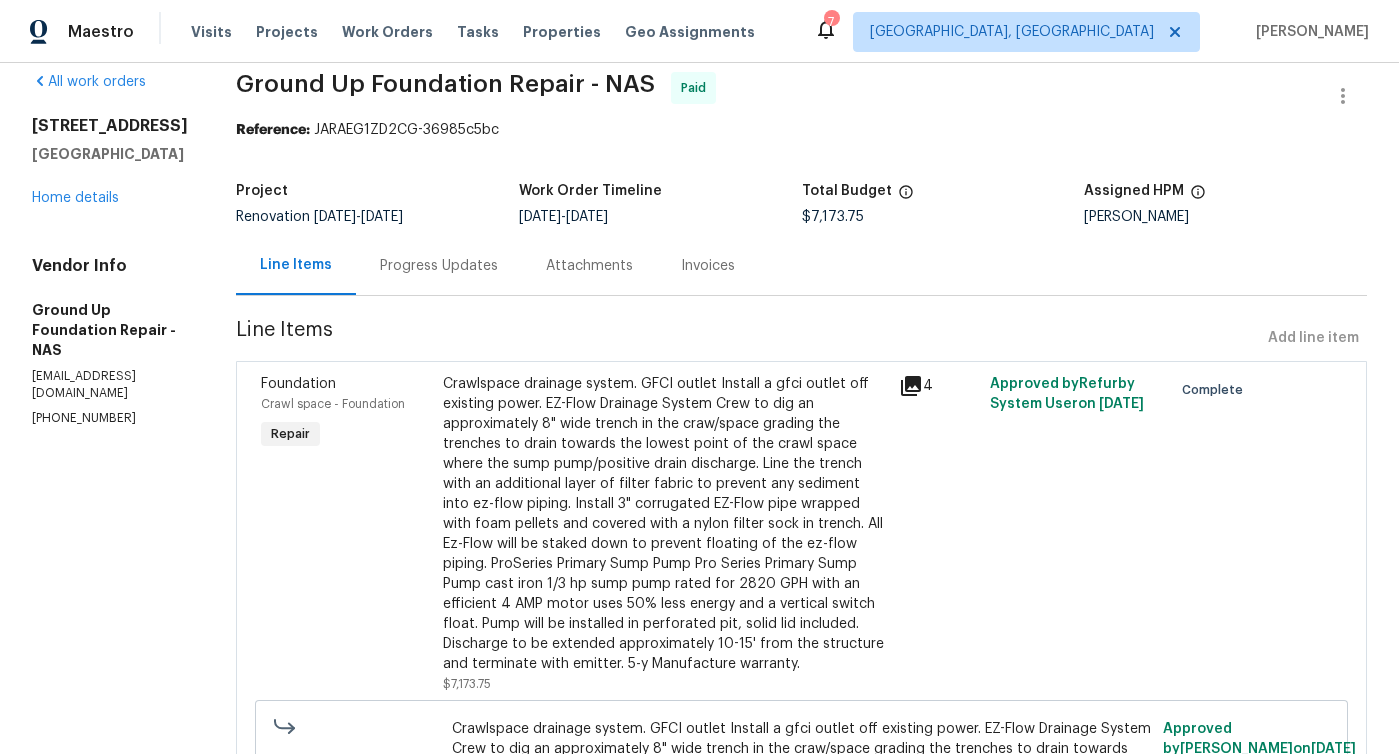 scroll, scrollTop: 0, scrollLeft: 0, axis: both 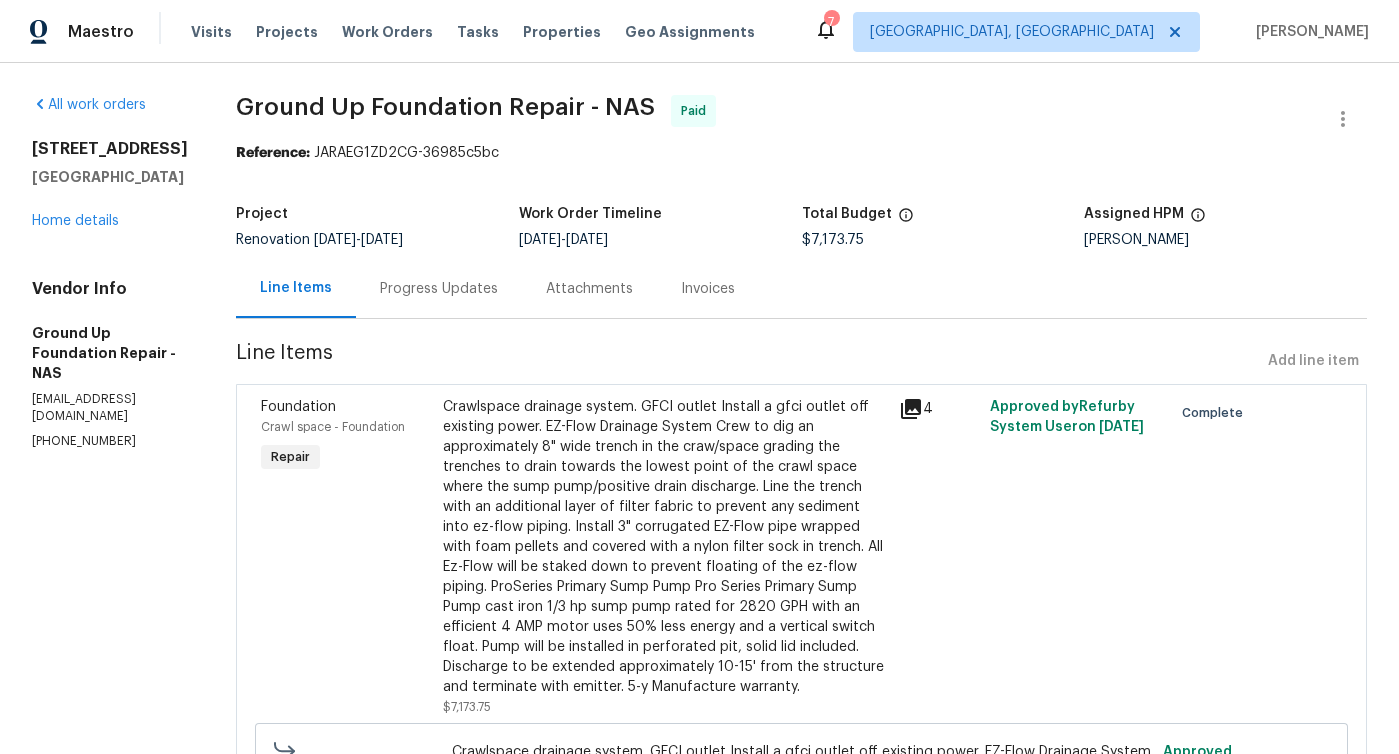 click on "Progress Updates" at bounding box center (439, 289) 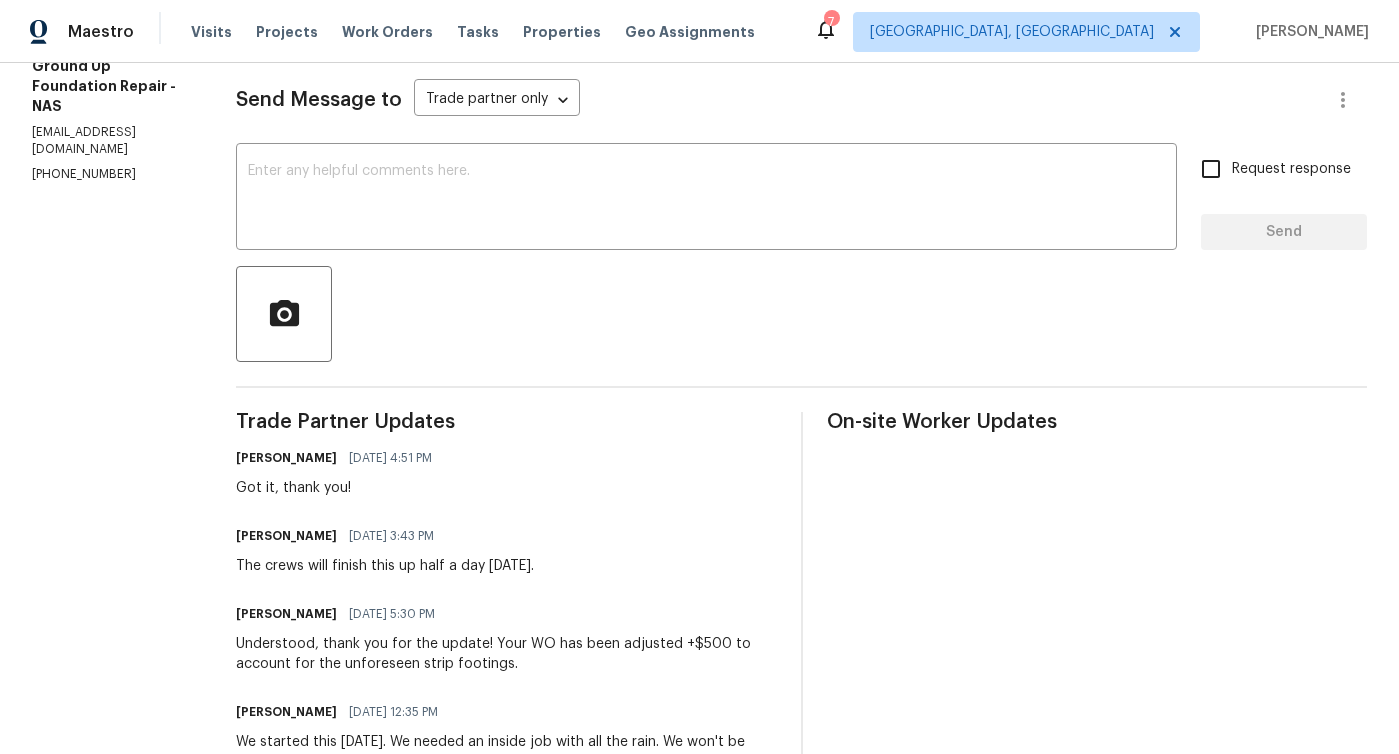 scroll, scrollTop: 0, scrollLeft: 0, axis: both 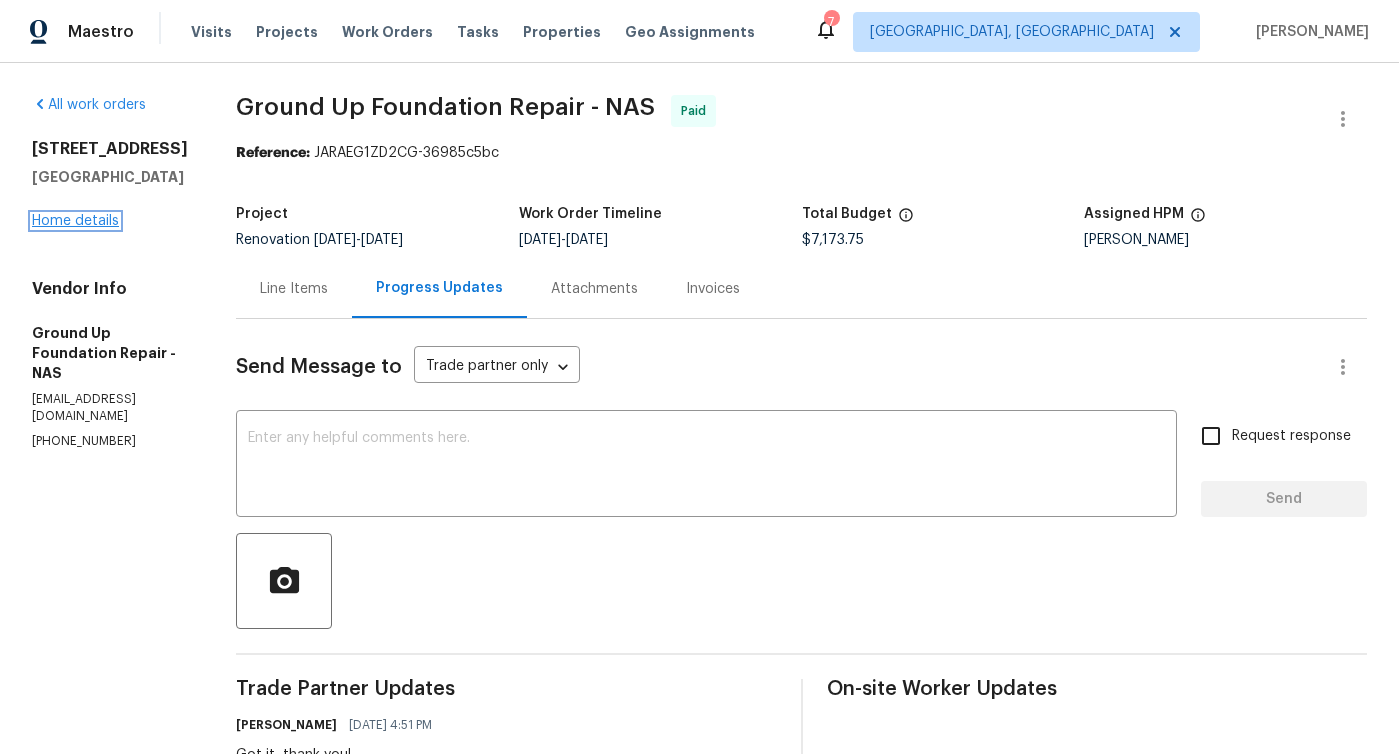 click on "Home details" at bounding box center (75, 221) 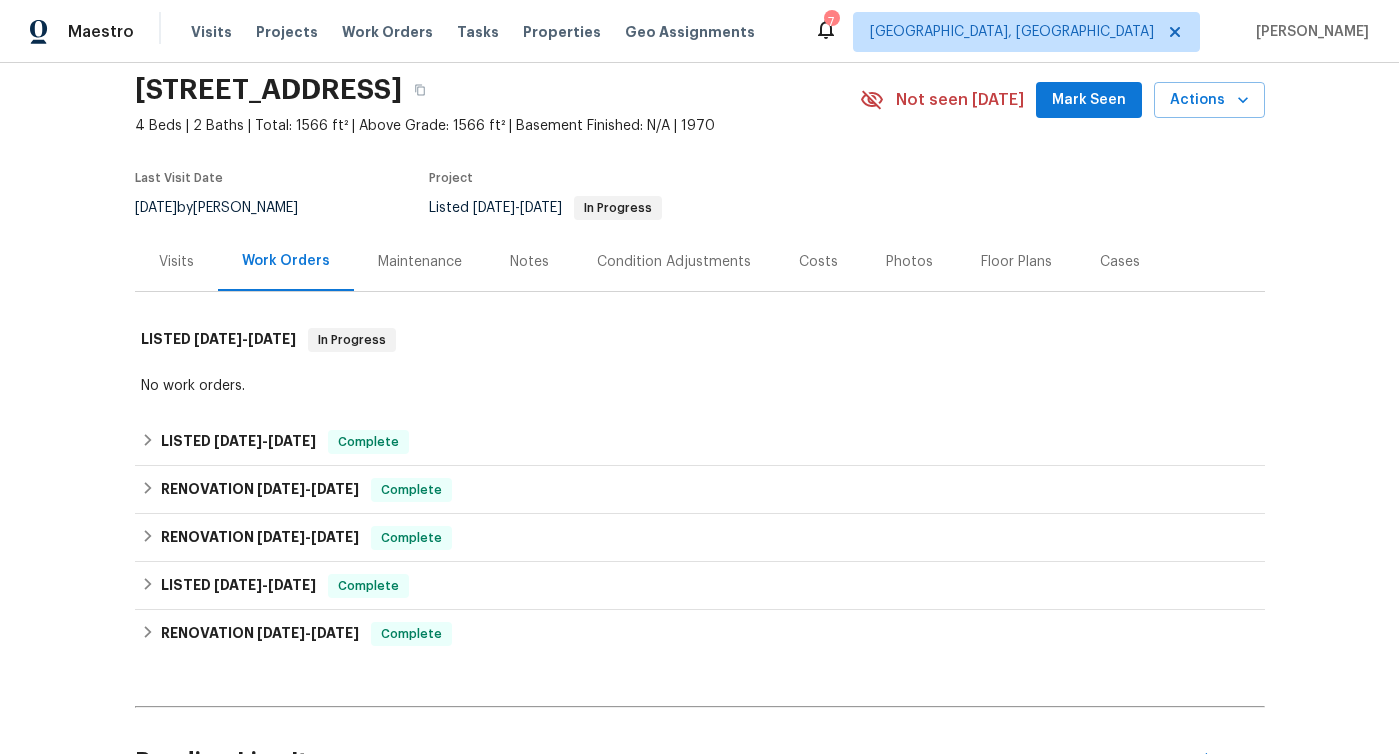 scroll, scrollTop: 0, scrollLeft: 0, axis: both 